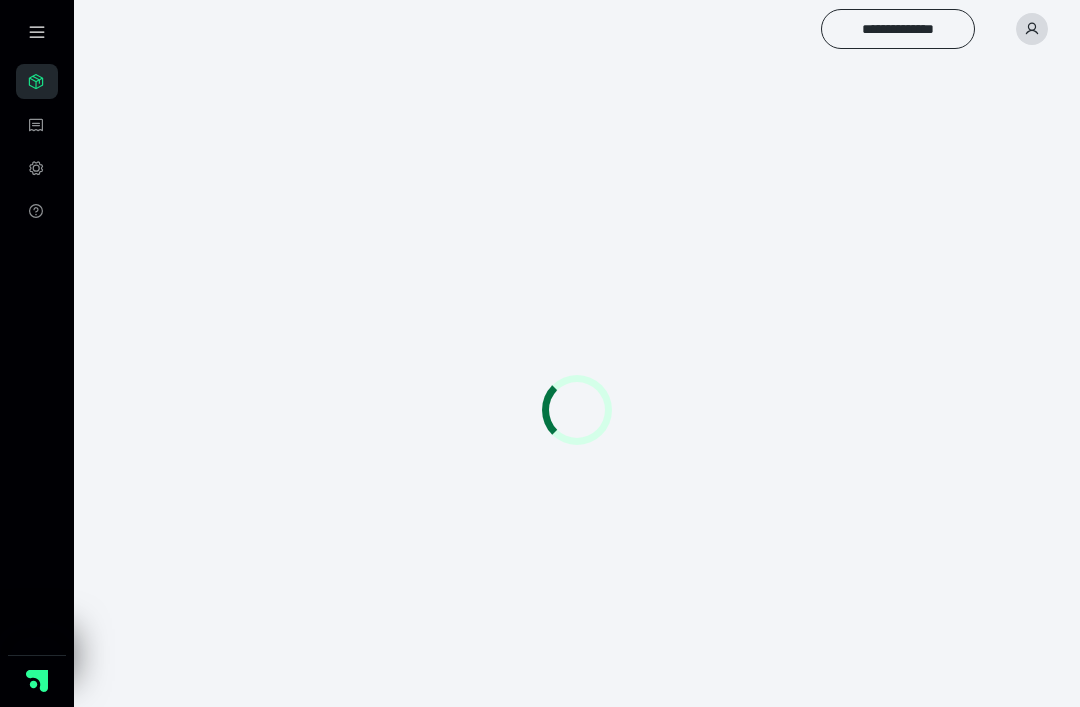 scroll, scrollTop: 0, scrollLeft: 0, axis: both 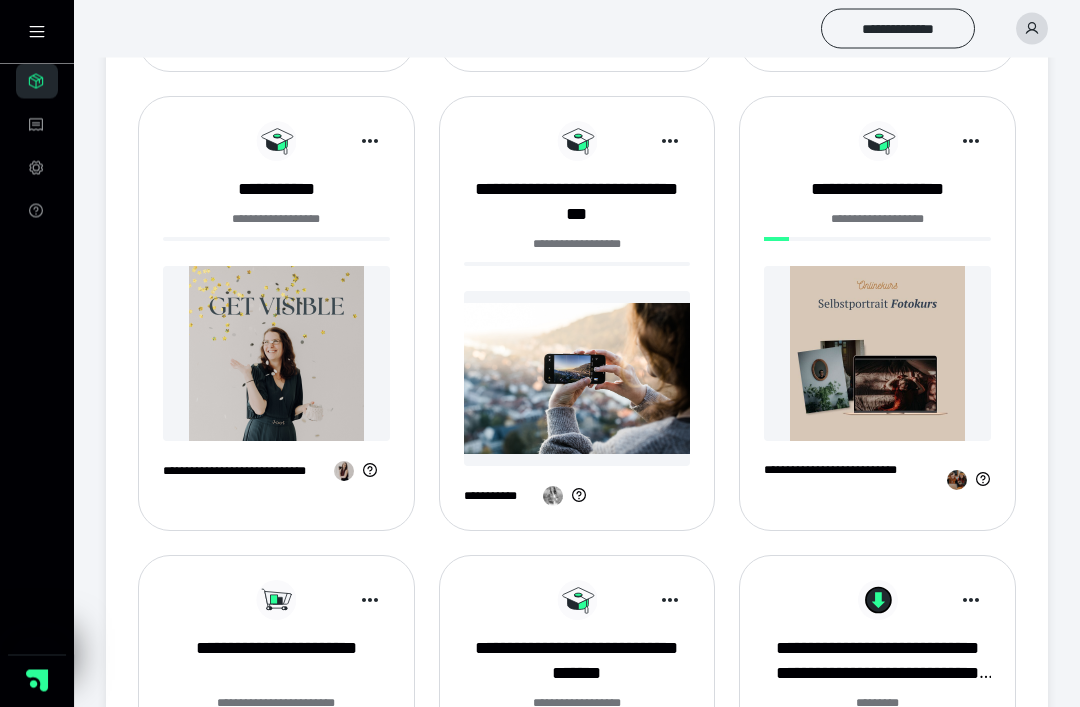 click on "**********" at bounding box center (577, 497) 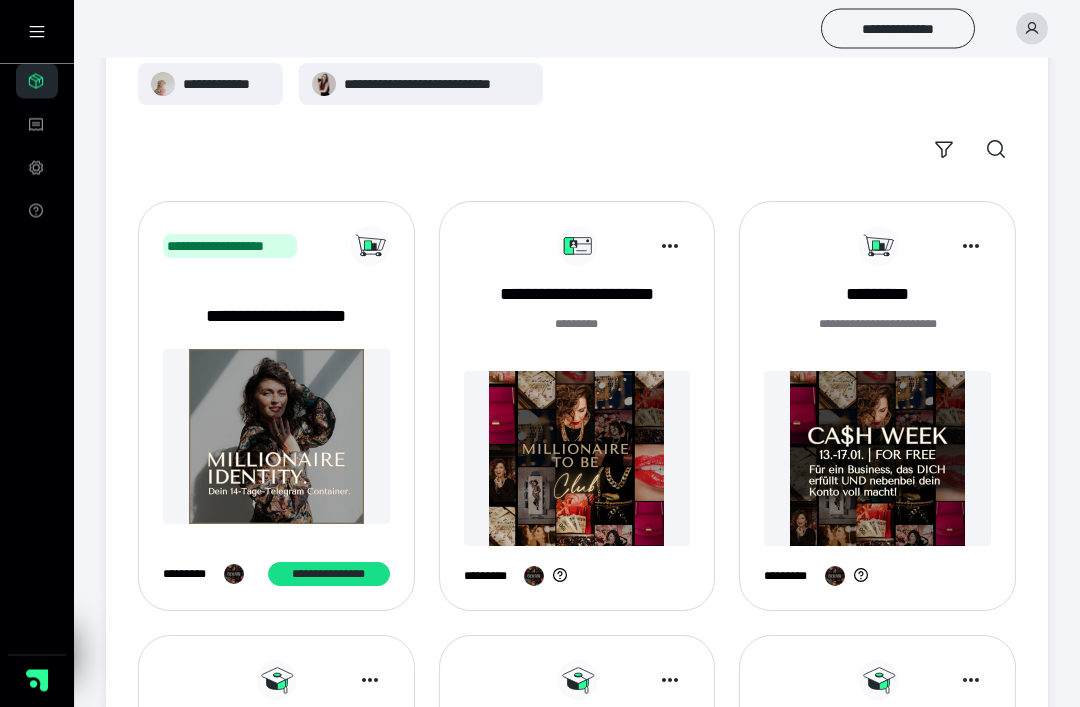 scroll, scrollTop: 0, scrollLeft: 0, axis: both 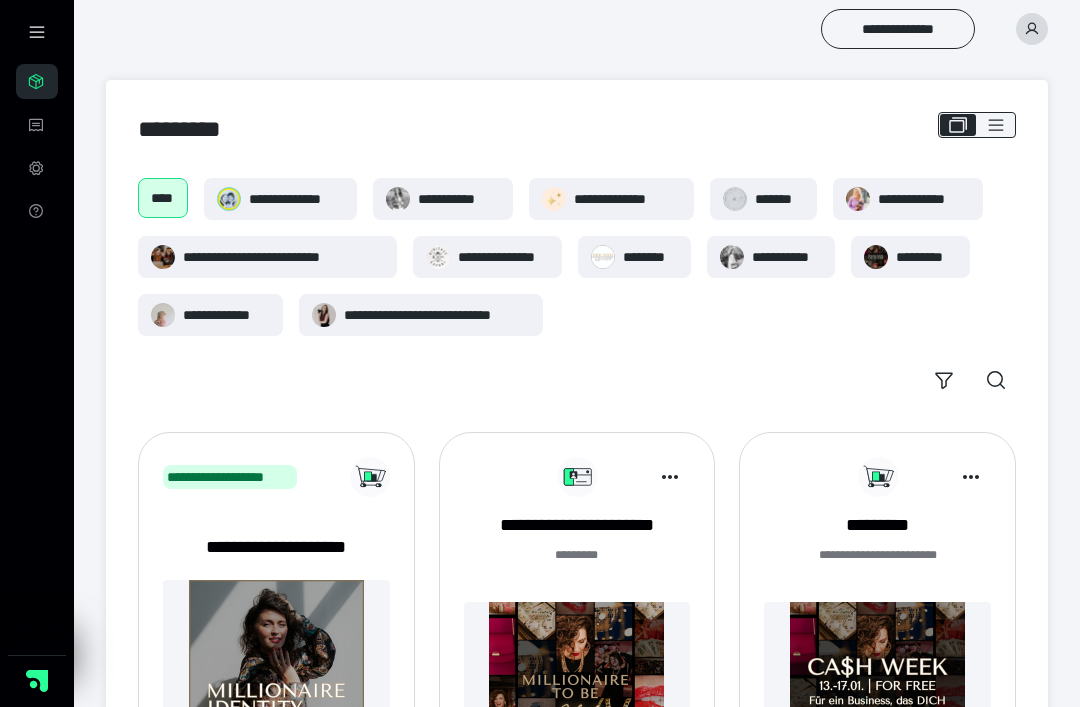 click at bounding box center (37, 32) 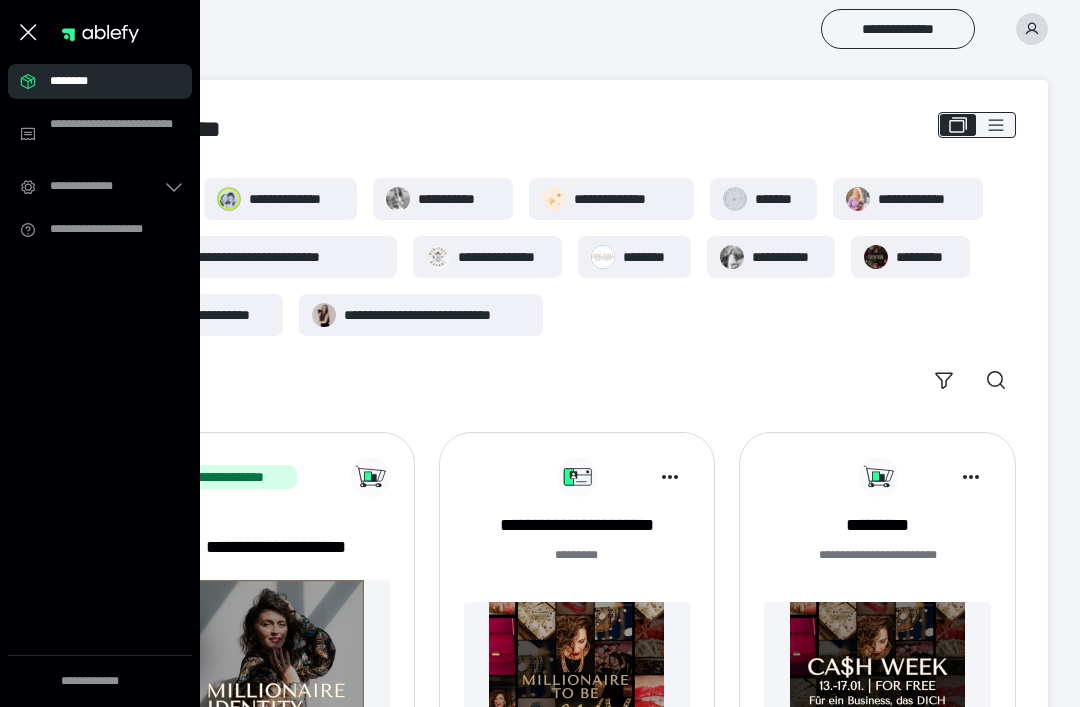 click on "**********" at bounding box center [115, 134] 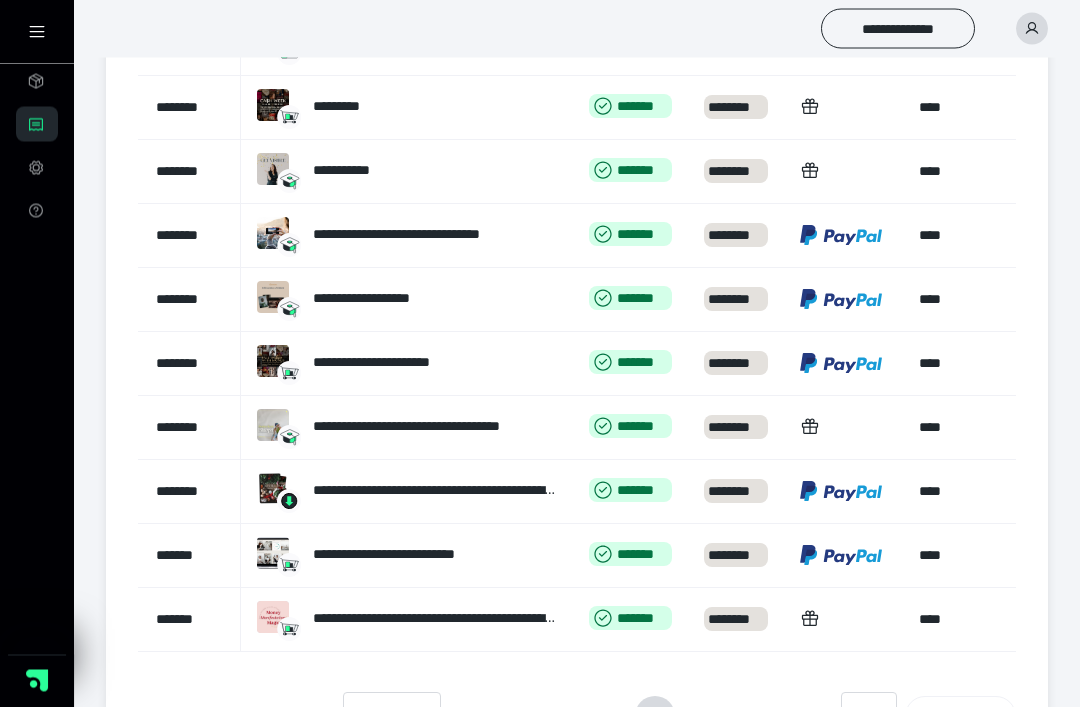 scroll, scrollTop: 496, scrollLeft: 0, axis: vertical 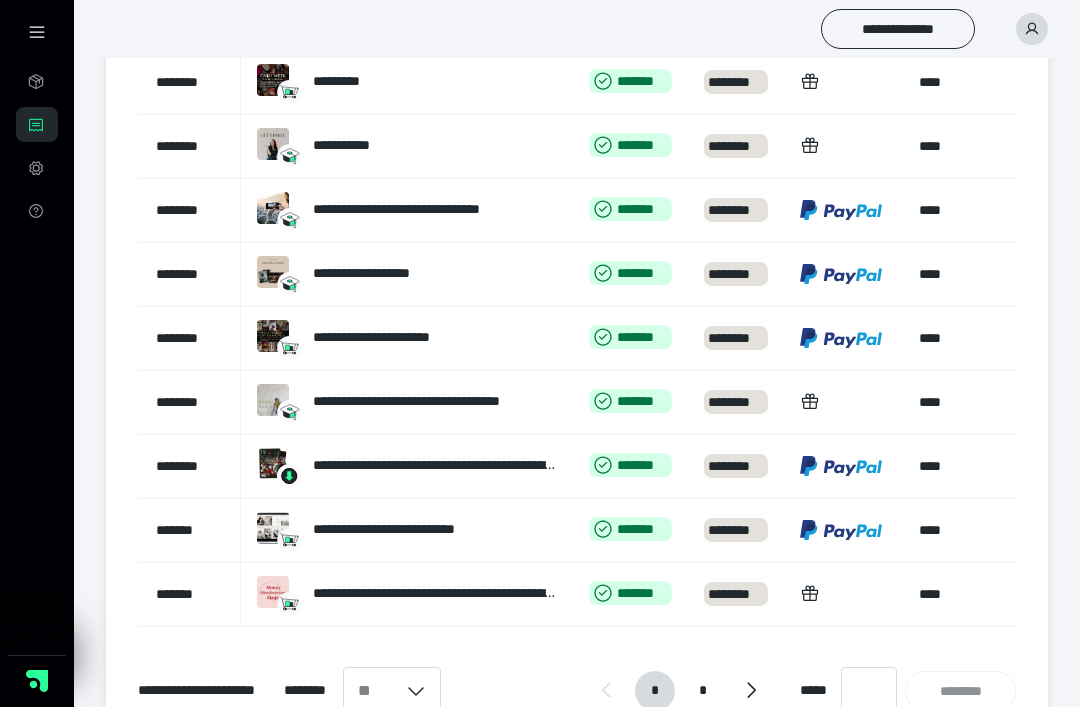click on "*" at bounding box center [703, 691] 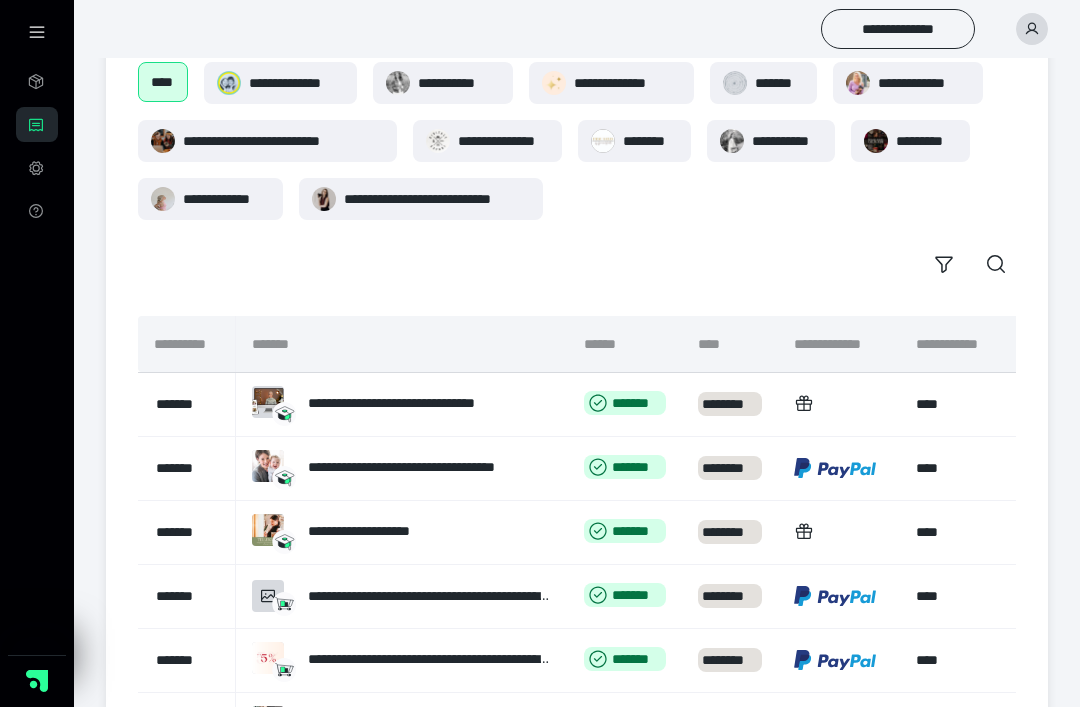 scroll, scrollTop: 240, scrollLeft: 0, axis: vertical 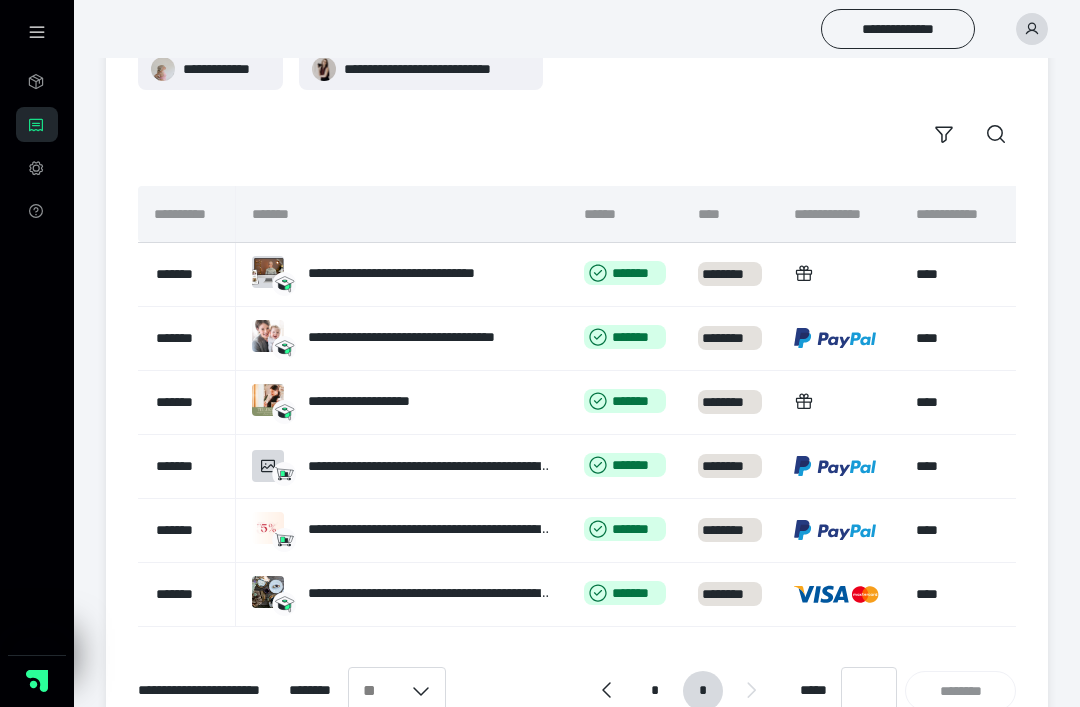 click on "*" at bounding box center (655, 691) 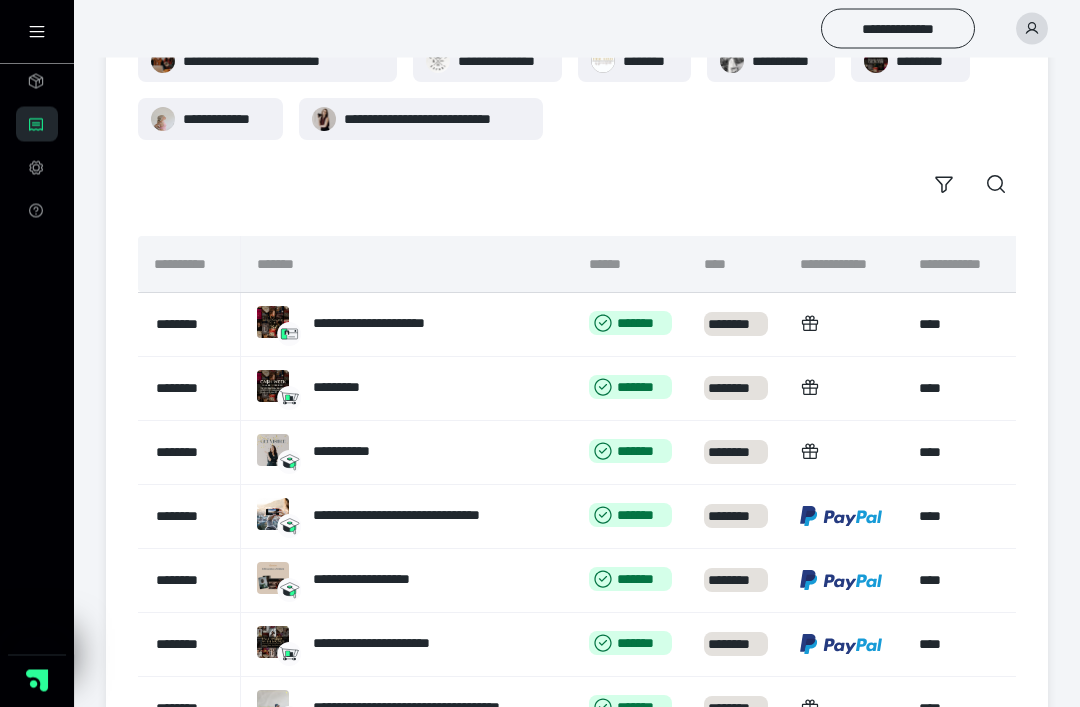 scroll, scrollTop: 182, scrollLeft: 0, axis: vertical 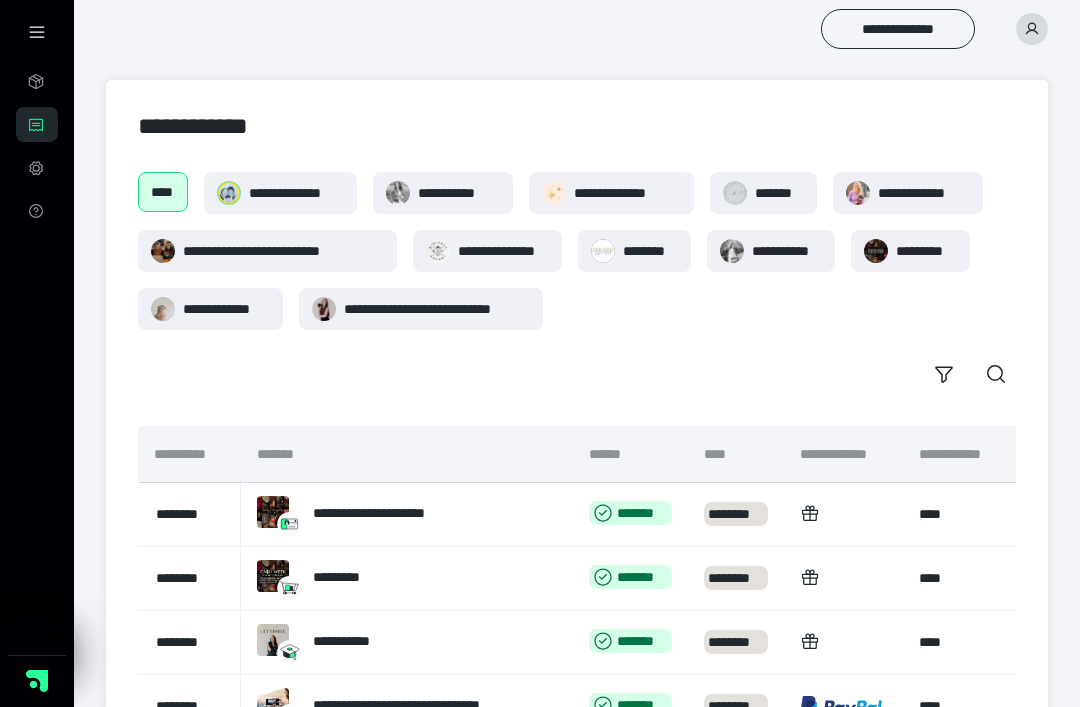 click at bounding box center [37, 32] 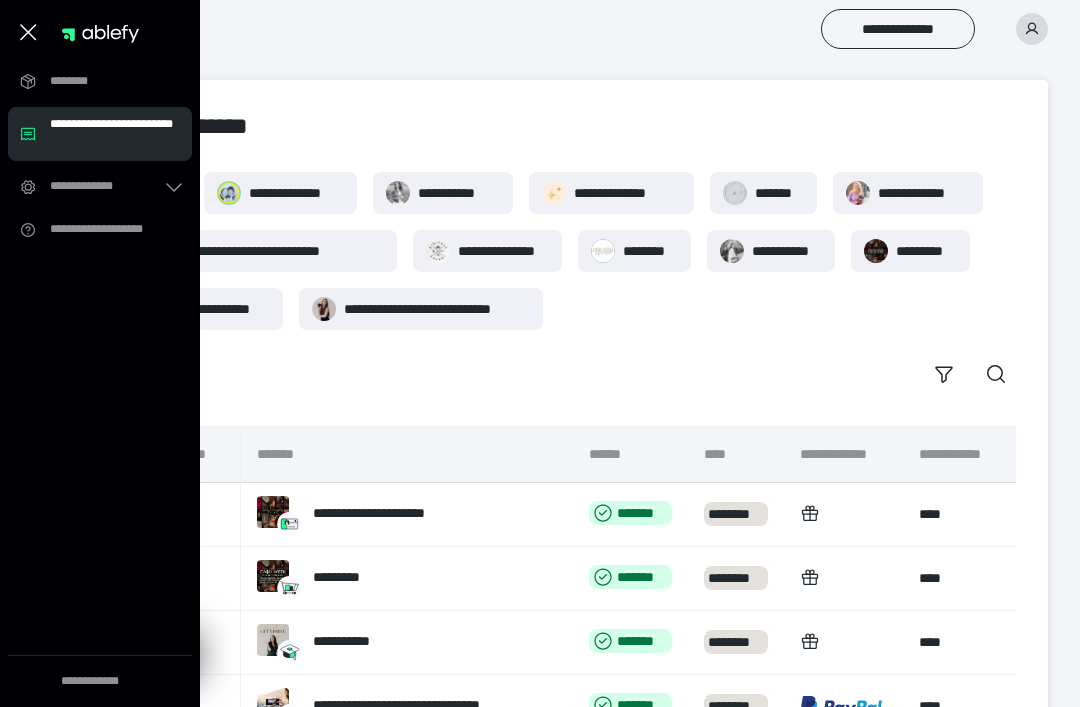 click on "********" at bounding box center [106, 81] 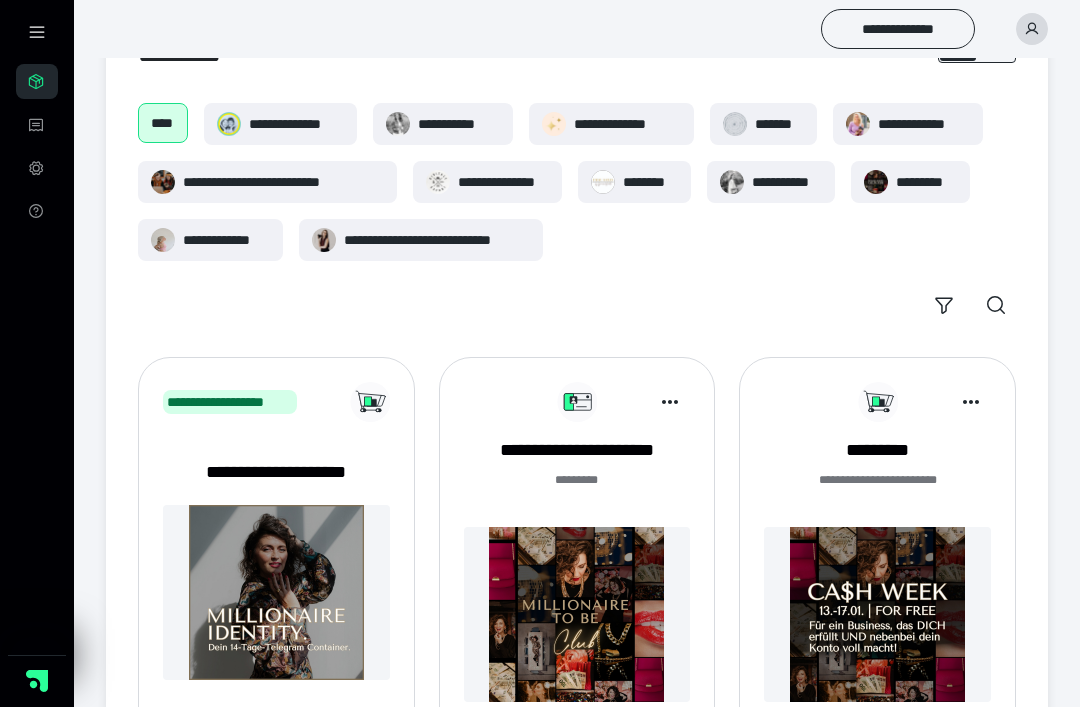 scroll, scrollTop: 0, scrollLeft: 0, axis: both 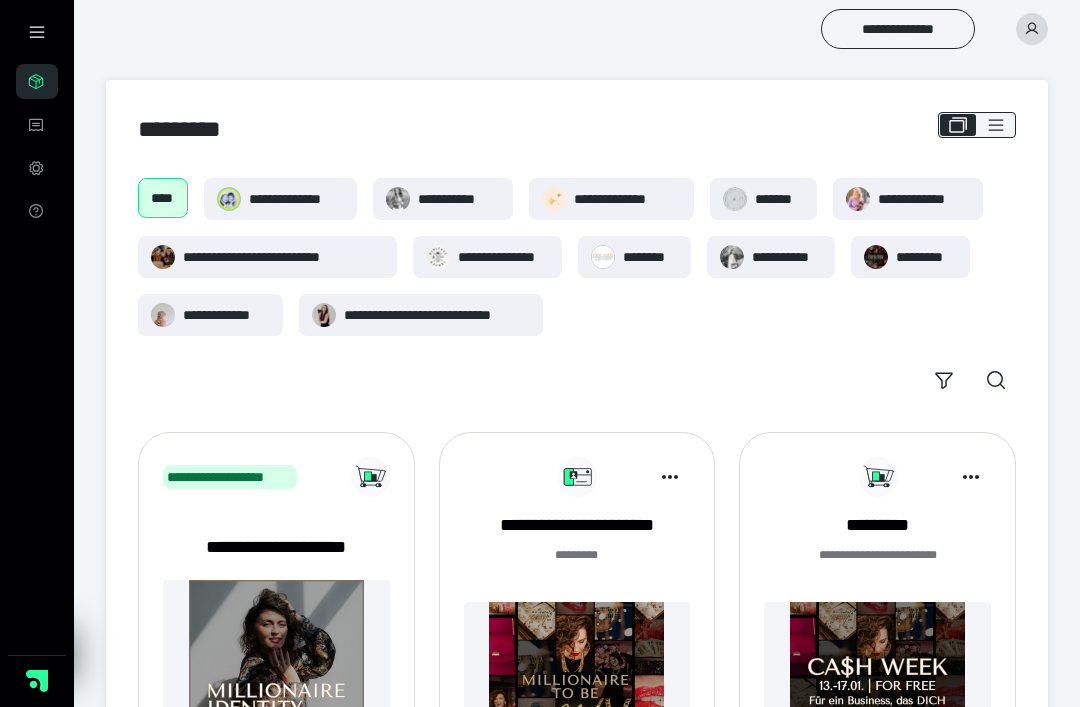 click on "**********" at bounding box center (37, 167) 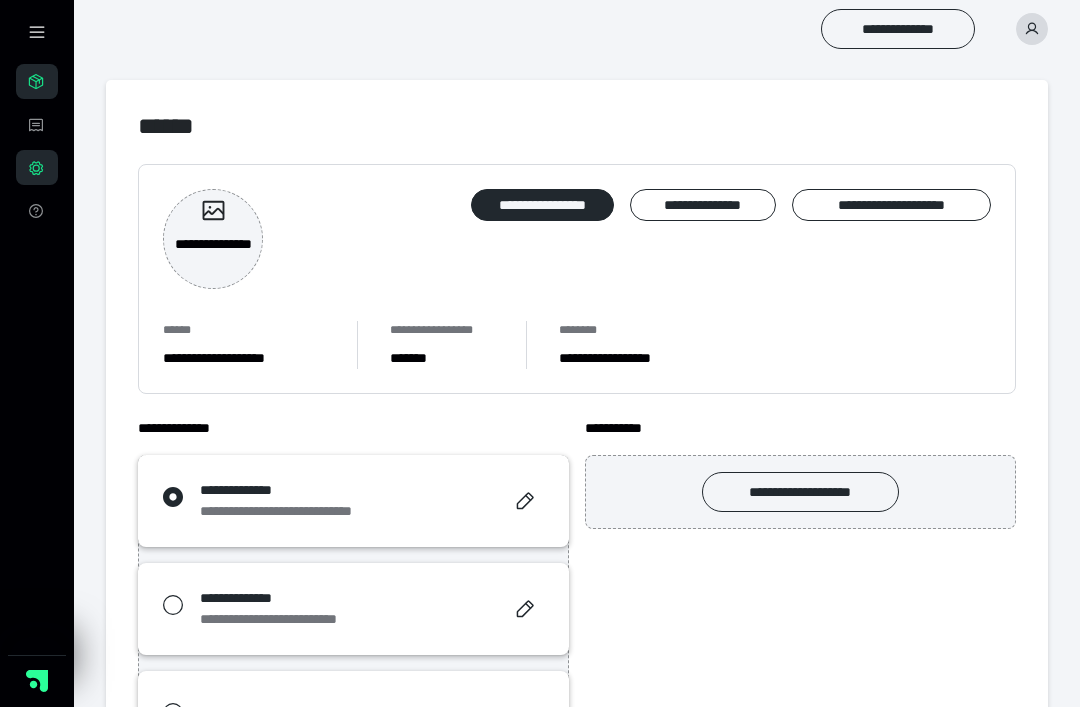 click 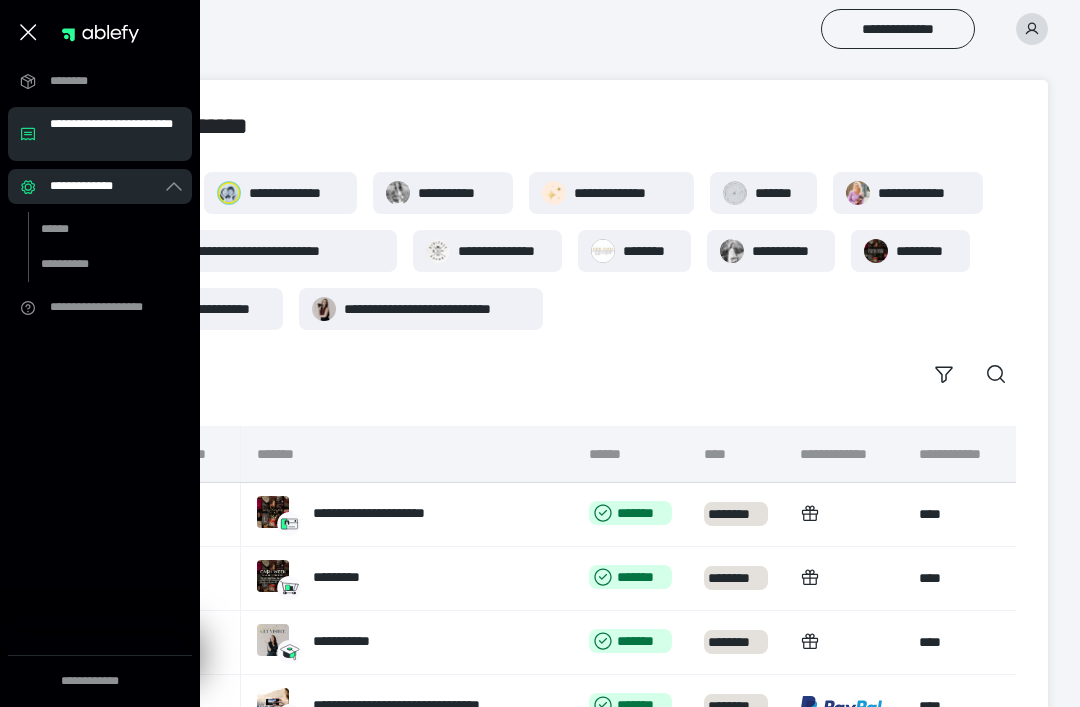 click on "**********" at bounding box center [577, 283] 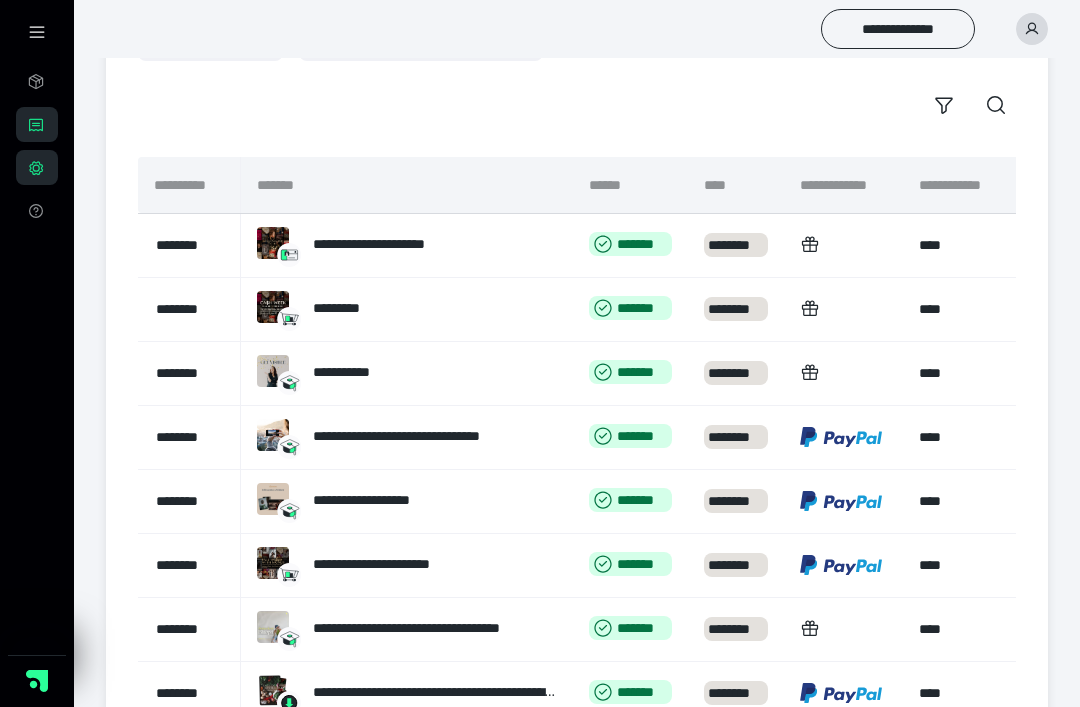 scroll, scrollTop: 286, scrollLeft: 0, axis: vertical 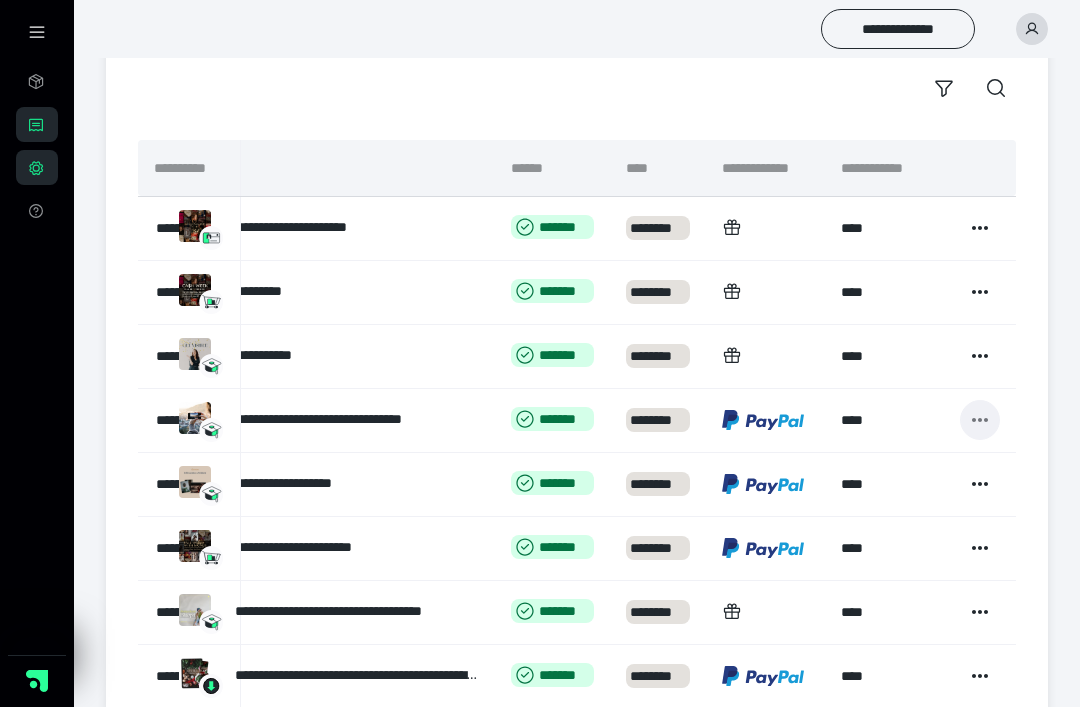 click 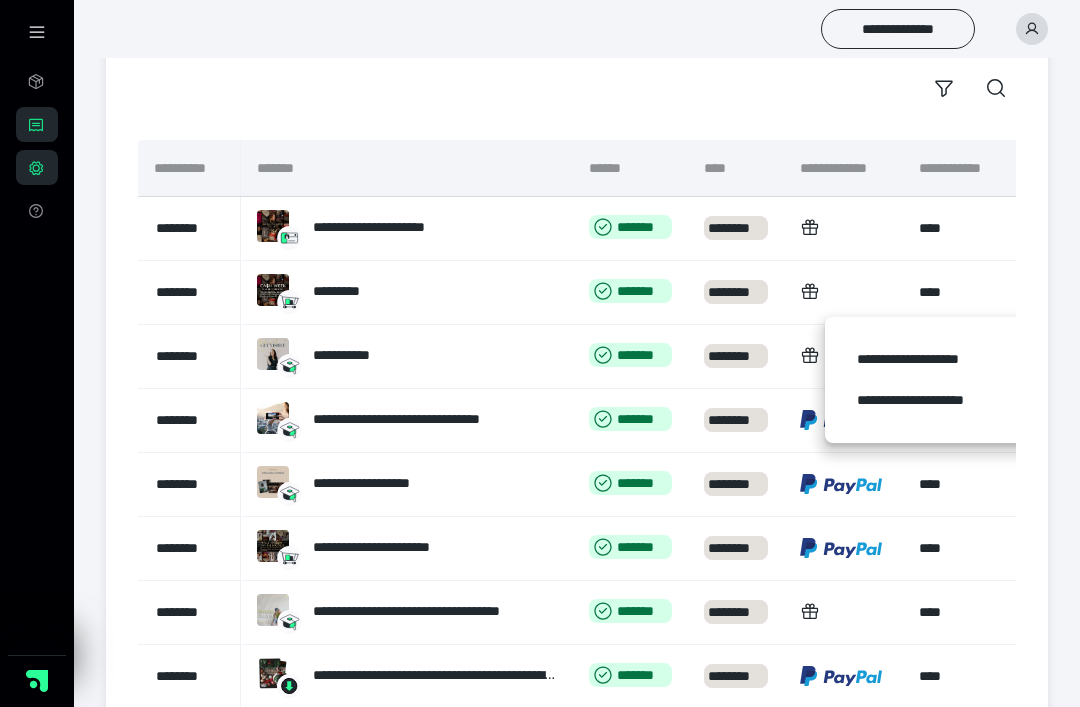 scroll, scrollTop: 0, scrollLeft: 0, axis: both 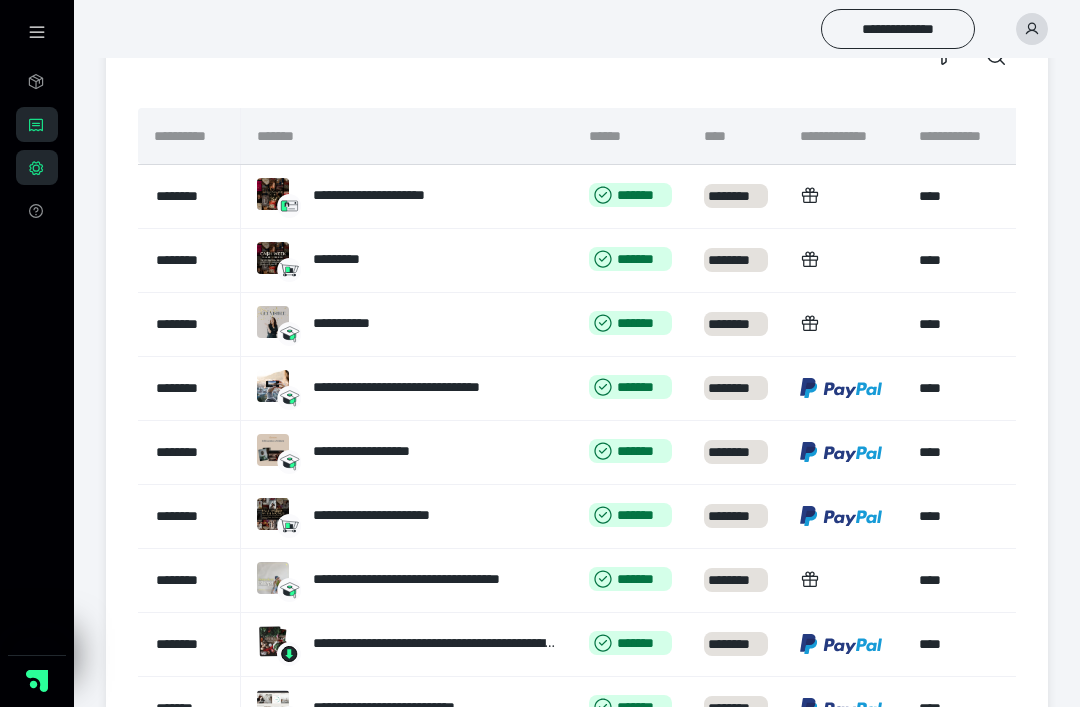 click on "**********" at bounding box center (898, 29) 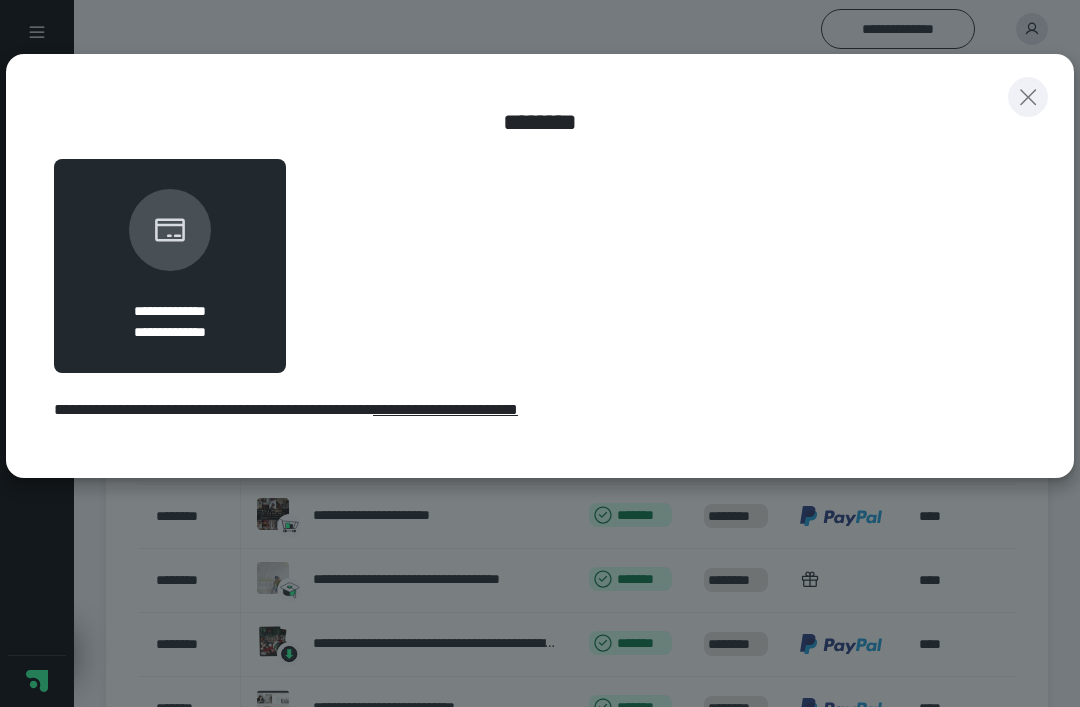 click at bounding box center [1028, 97] 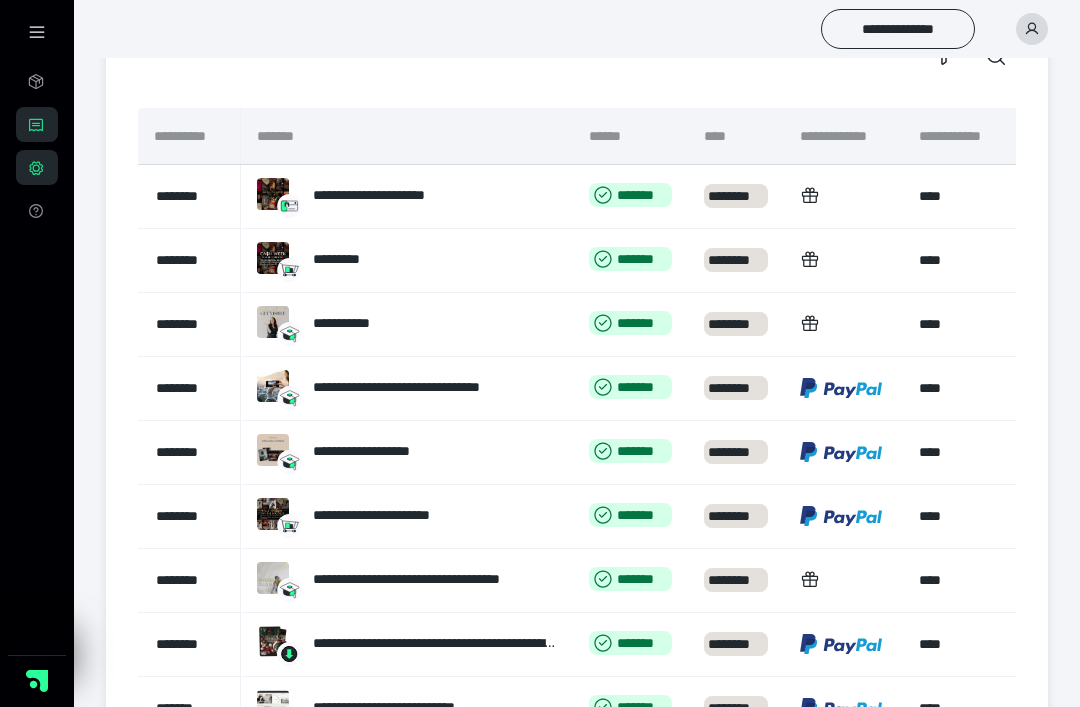 click 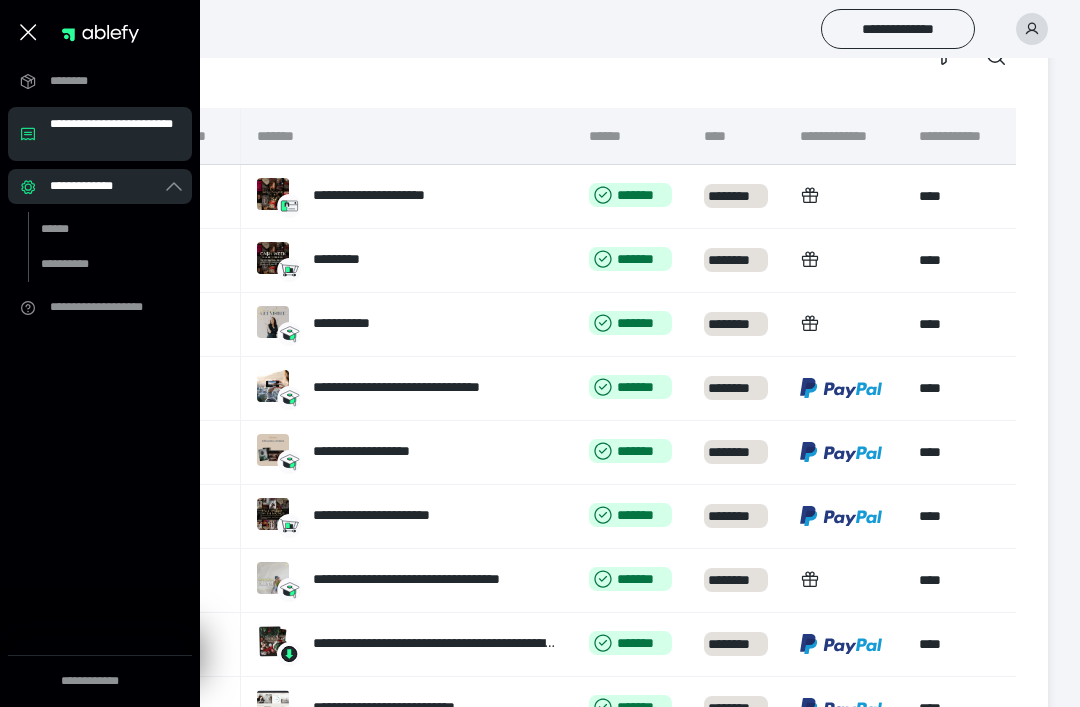 click 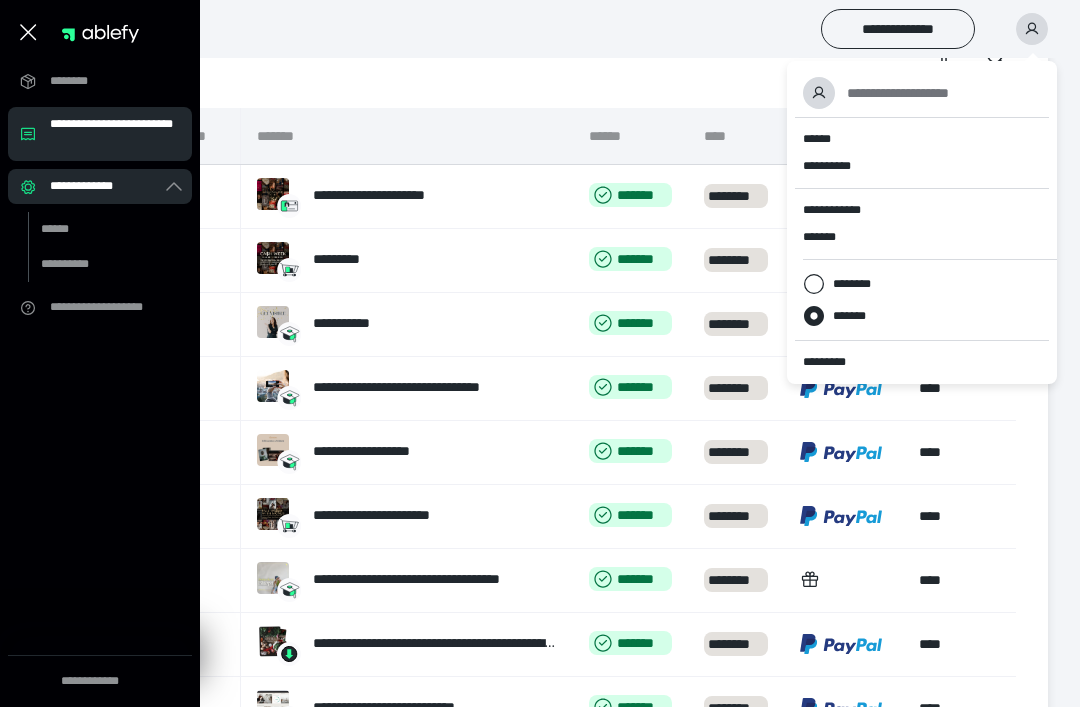 click on "**********" at bounding box center (640, 29) 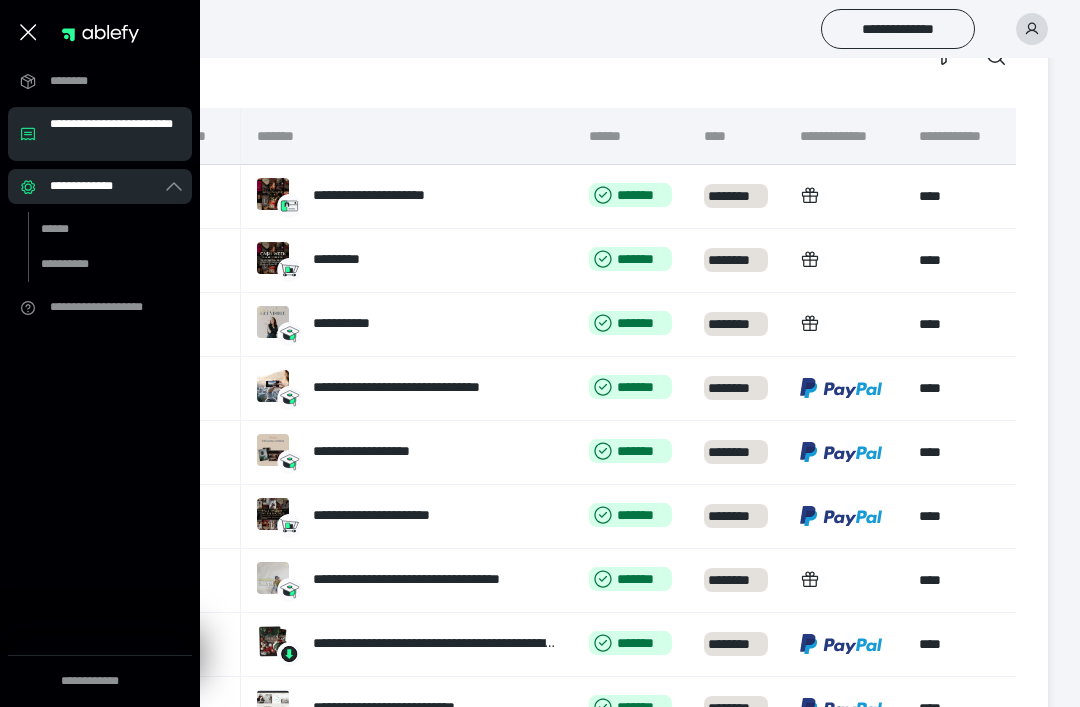 click on "**********" at bounding box center (640, 29) 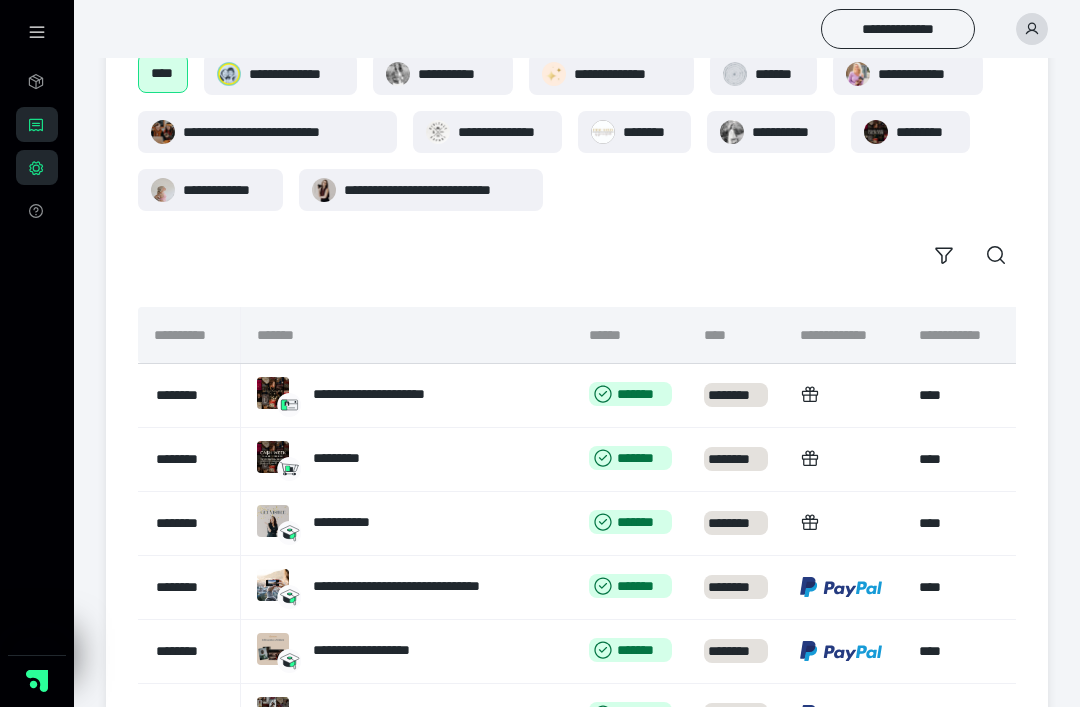 scroll, scrollTop: 0, scrollLeft: 0, axis: both 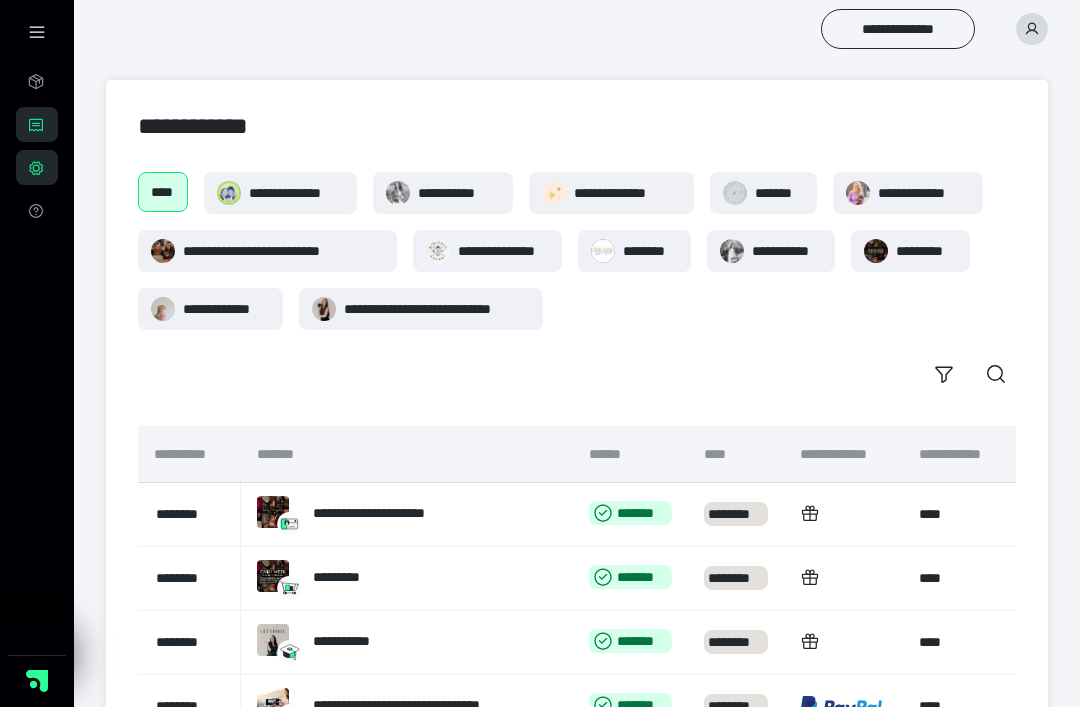 click 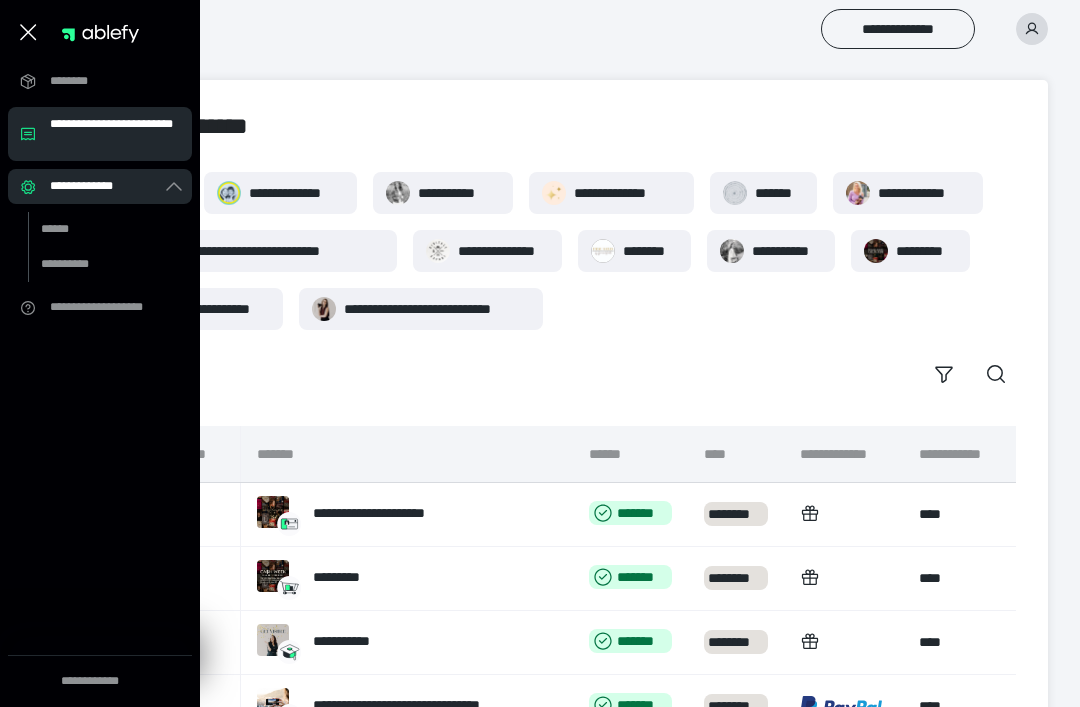 click on "********" at bounding box center (106, 81) 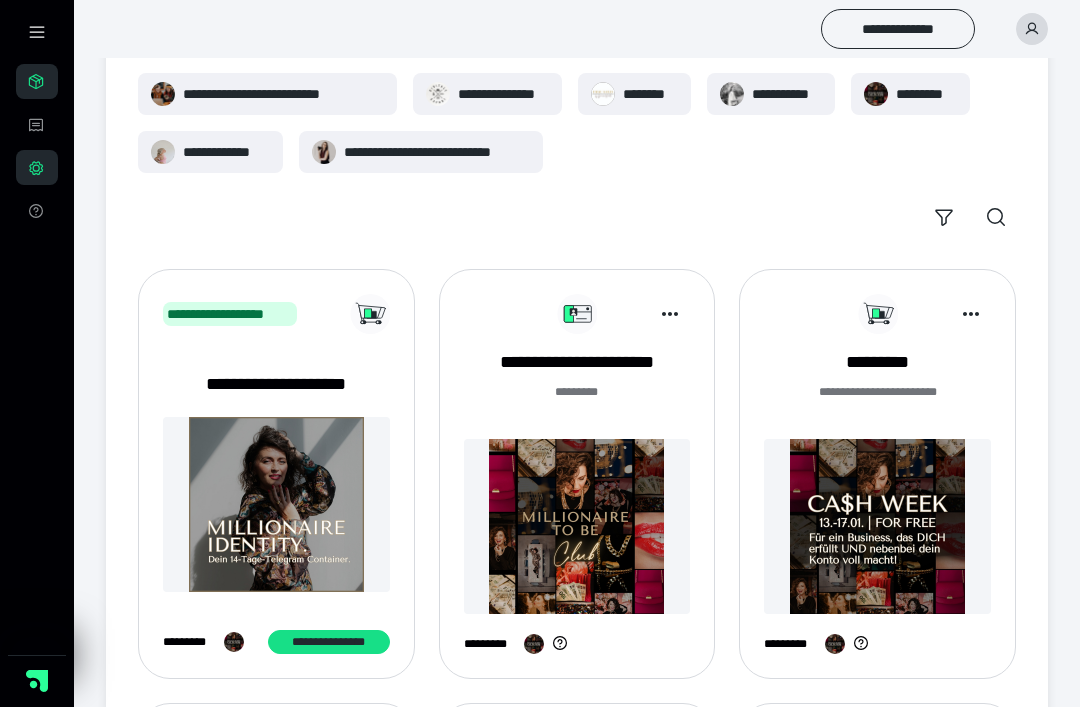 scroll, scrollTop: 0, scrollLeft: 0, axis: both 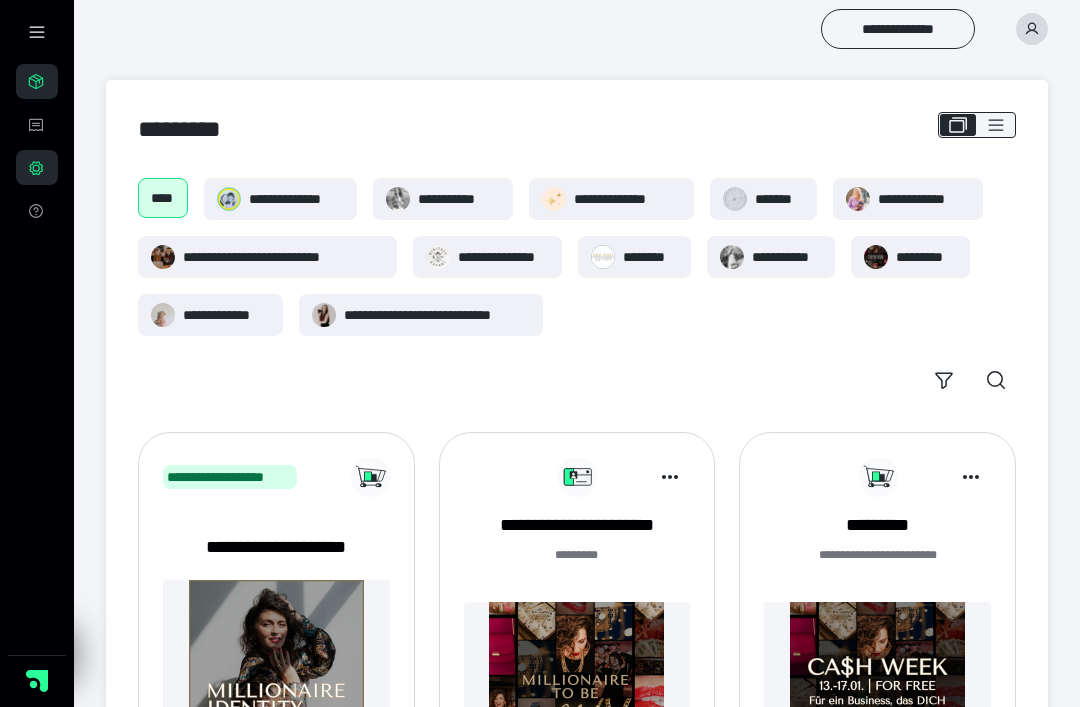 click 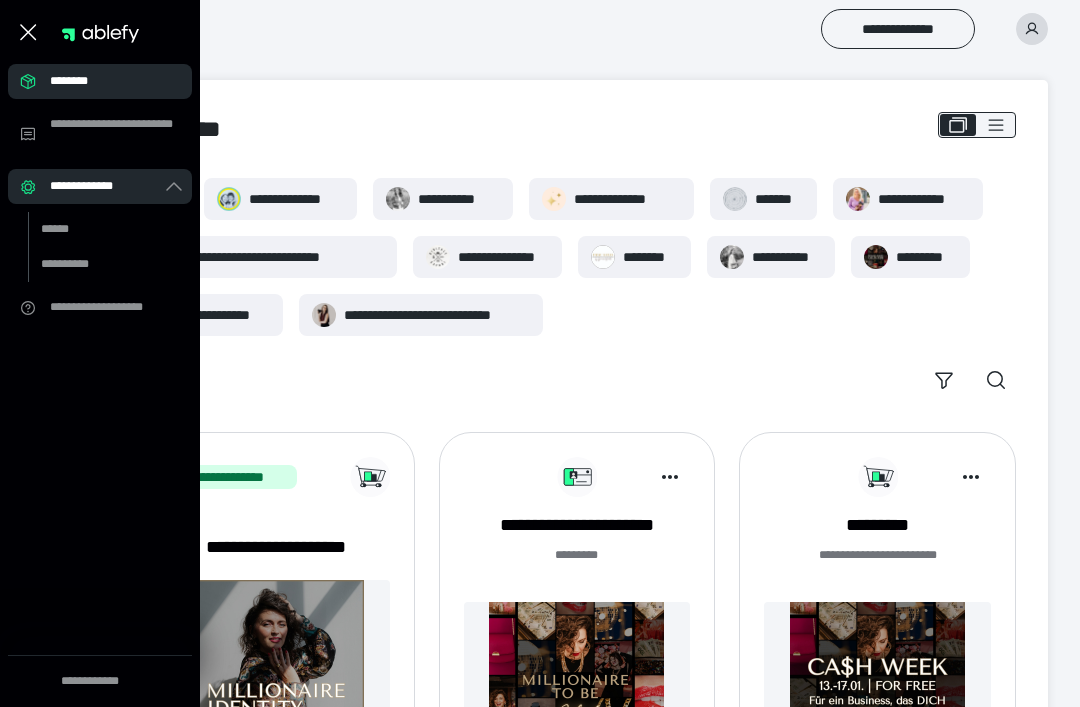 click 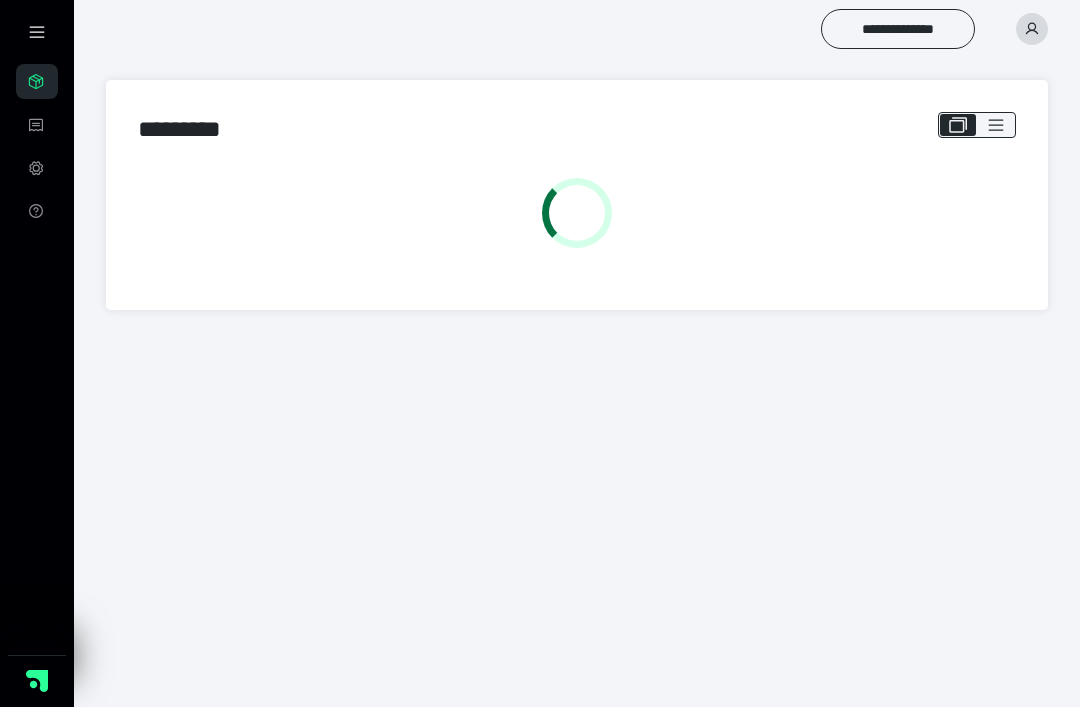 scroll, scrollTop: 0, scrollLeft: 0, axis: both 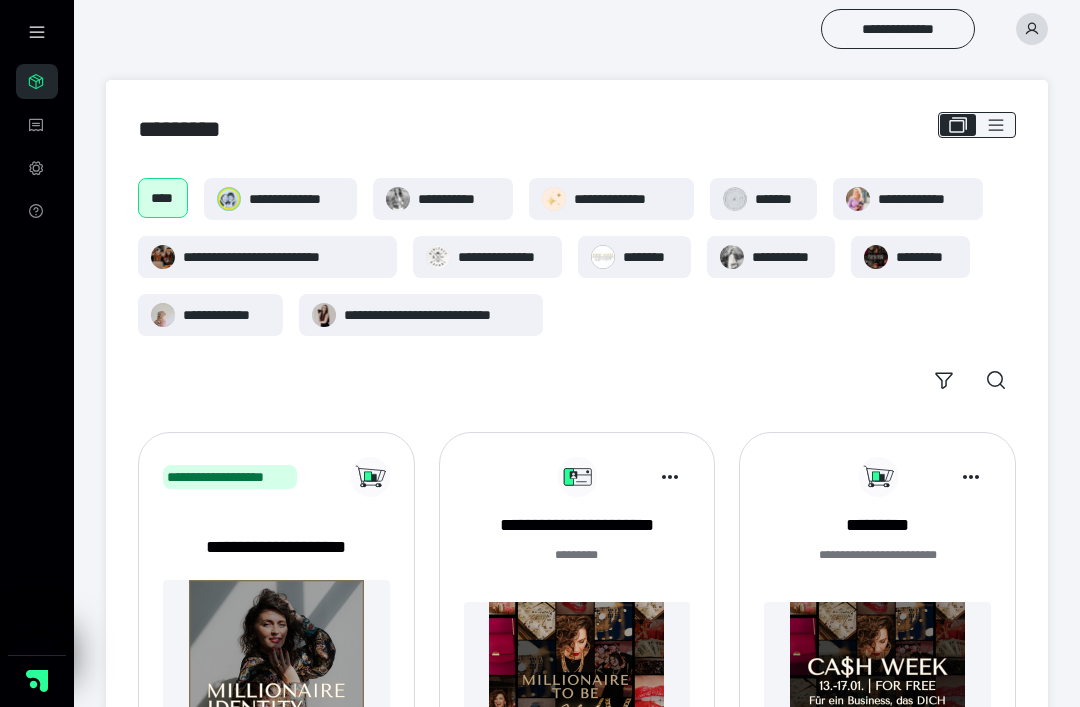 click 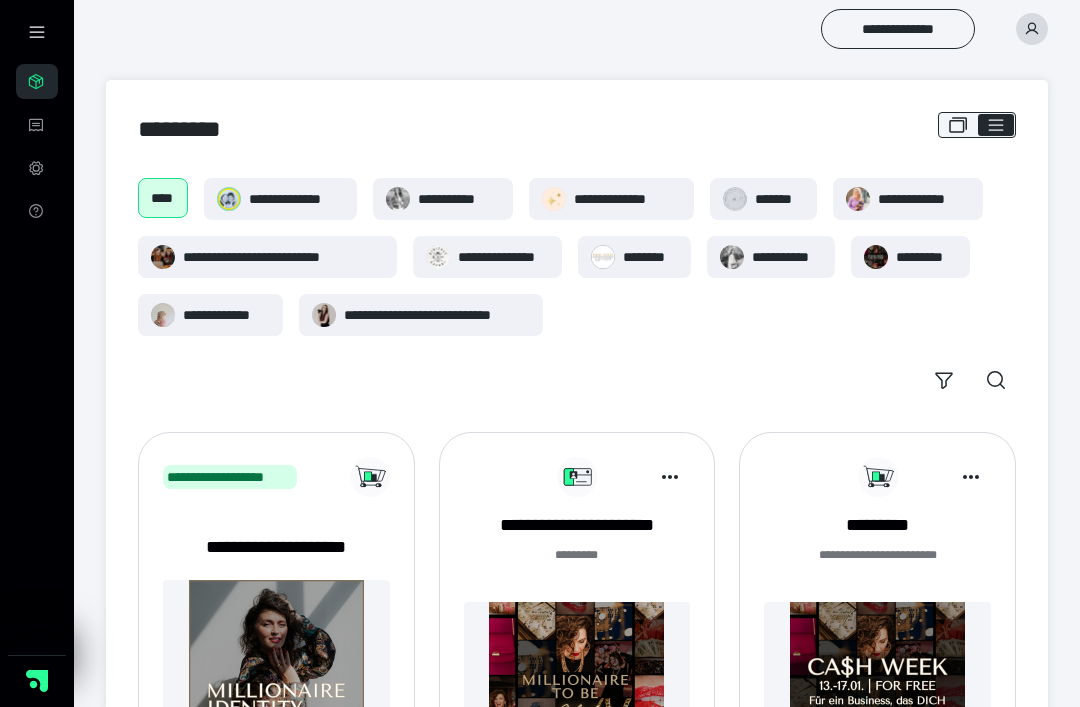 checkbox on "****" 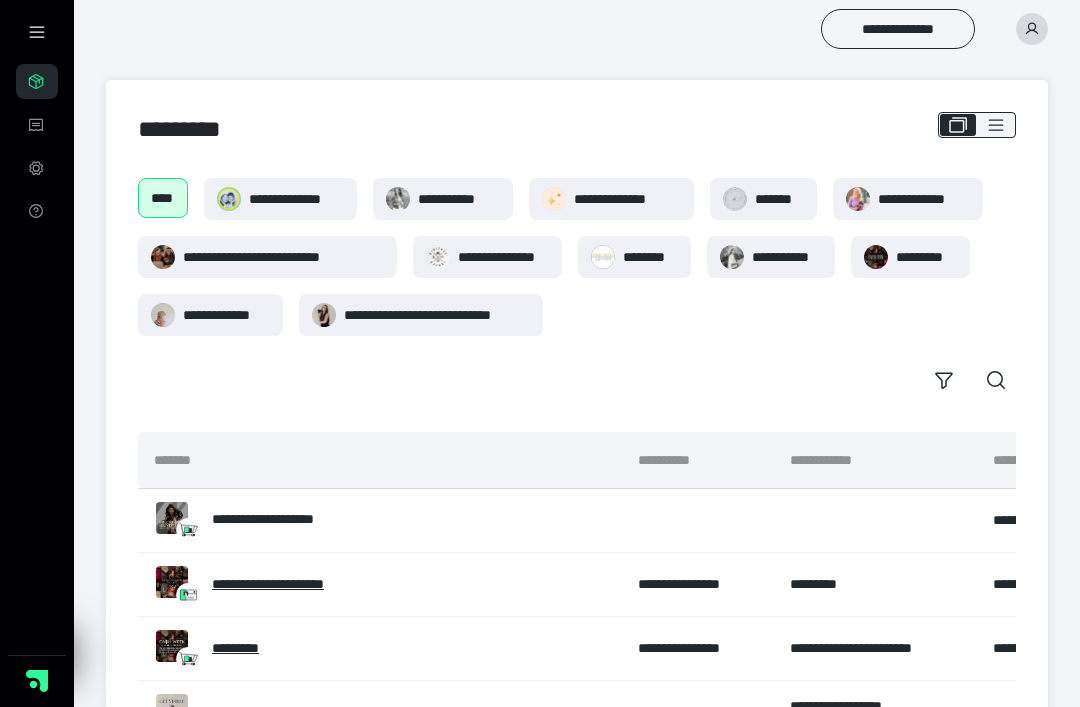 click on "**********" at bounding box center [898, 29] 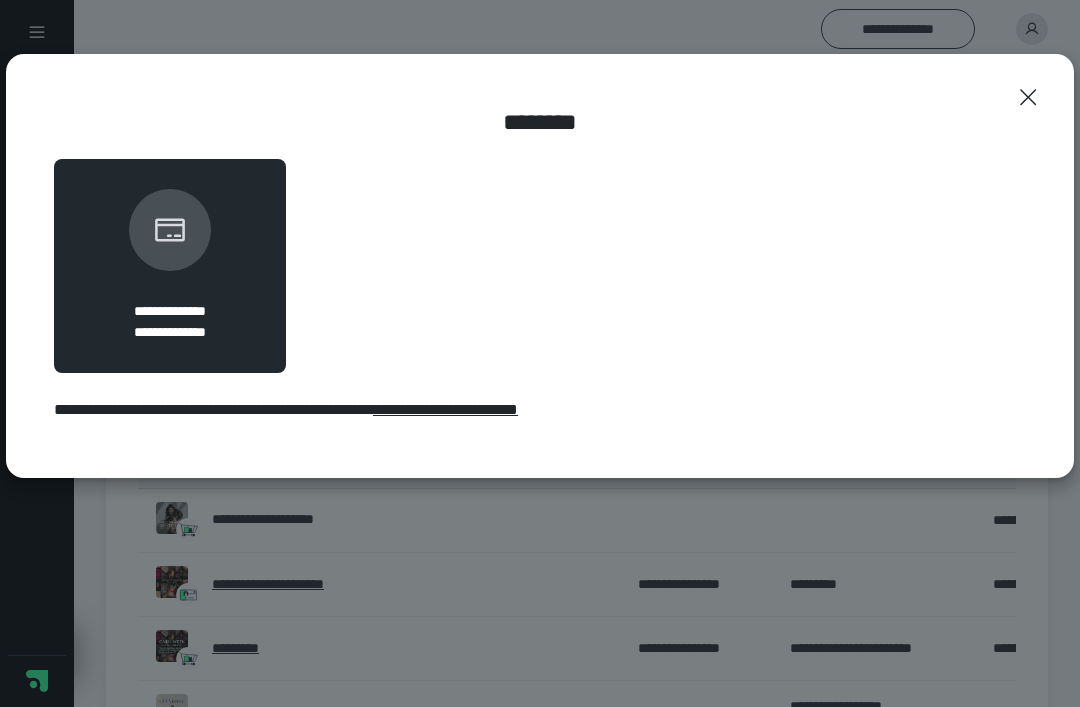 click on "**********" at bounding box center [170, 311] 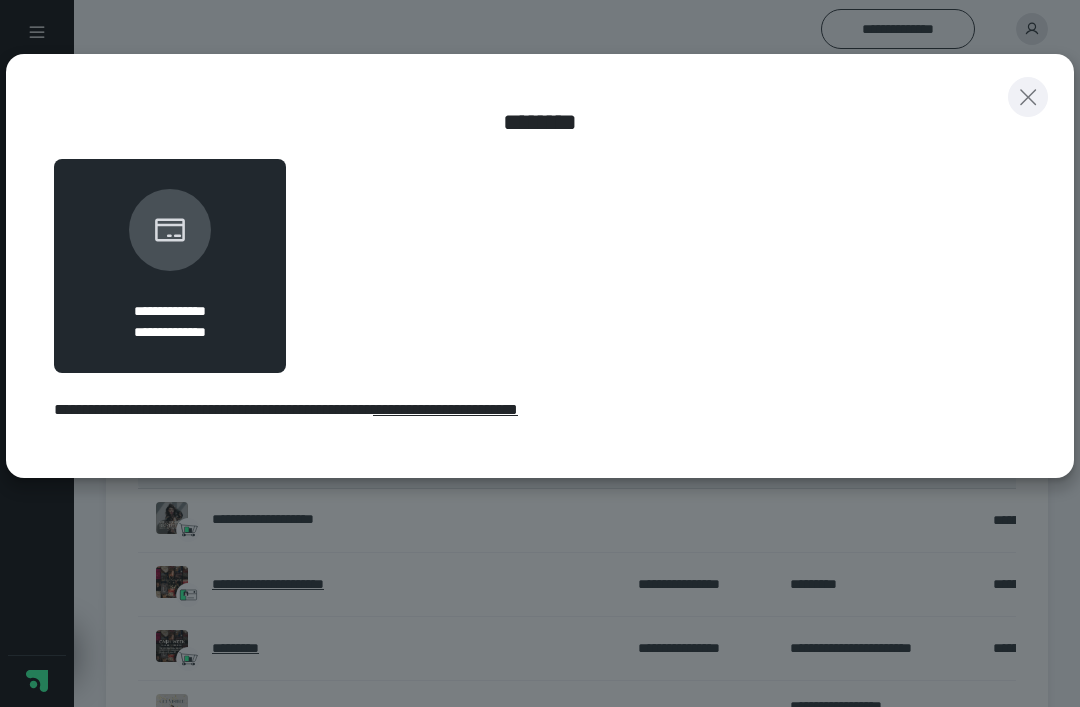 click at bounding box center (1028, 97) 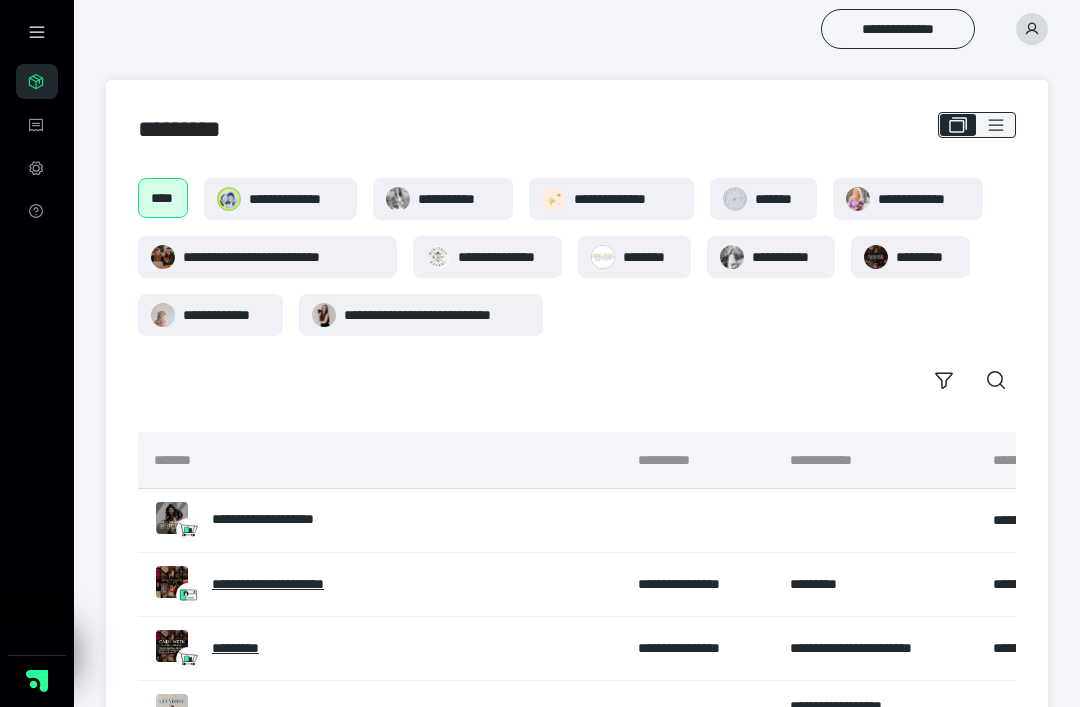 click 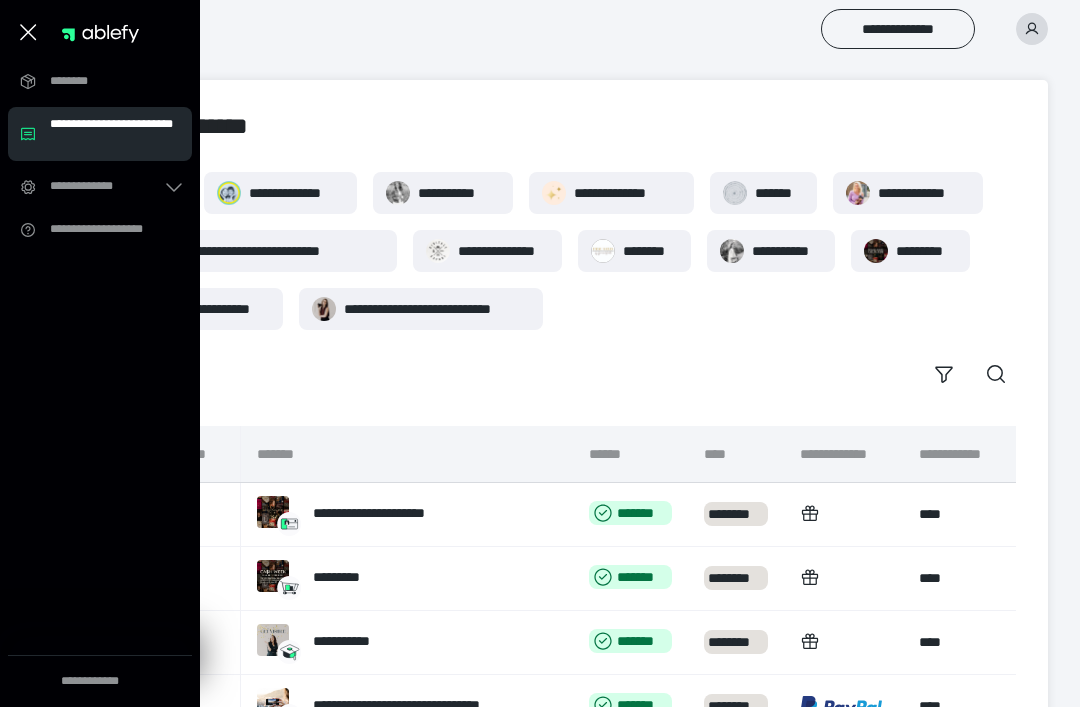 click 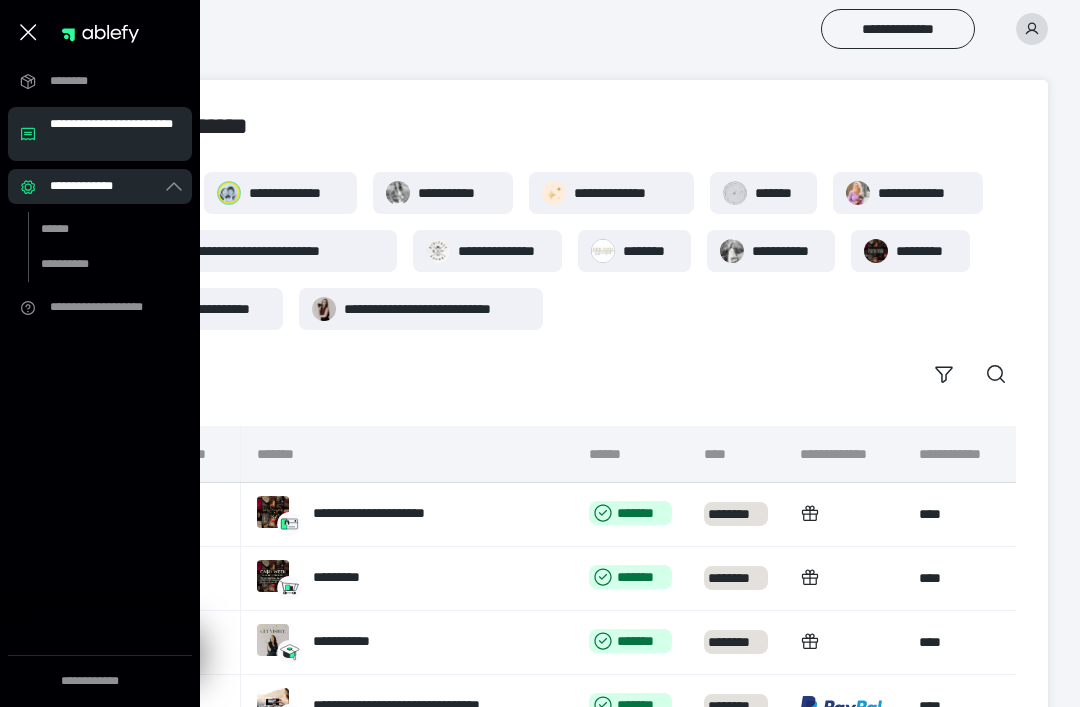click 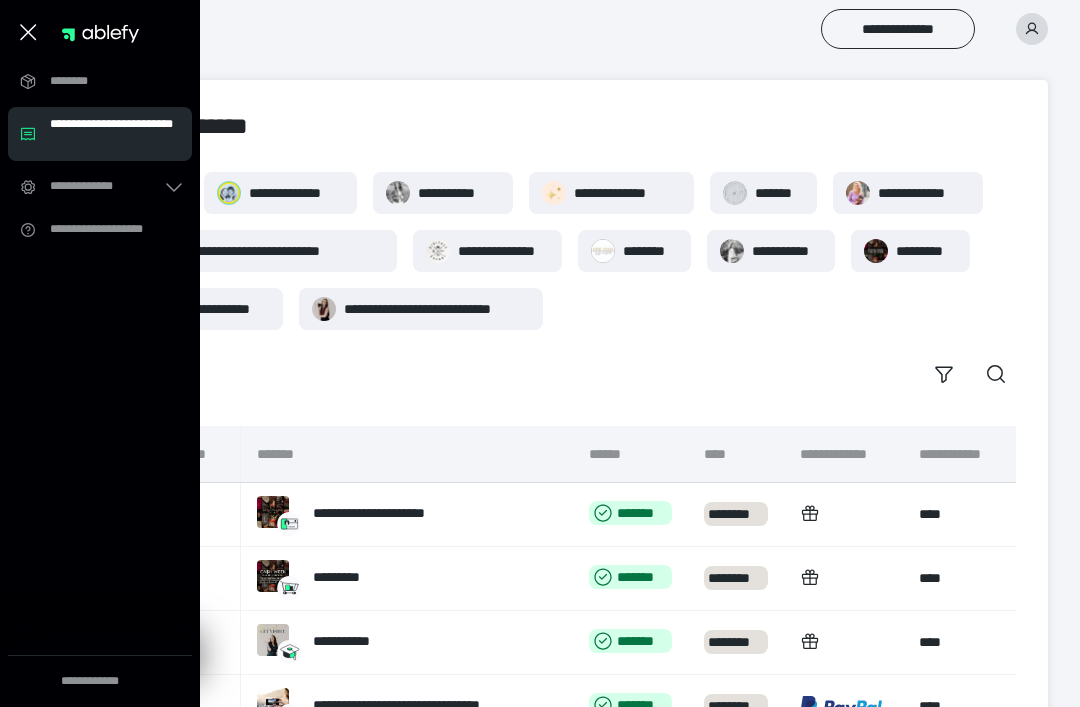 click on "********" at bounding box center [106, 81] 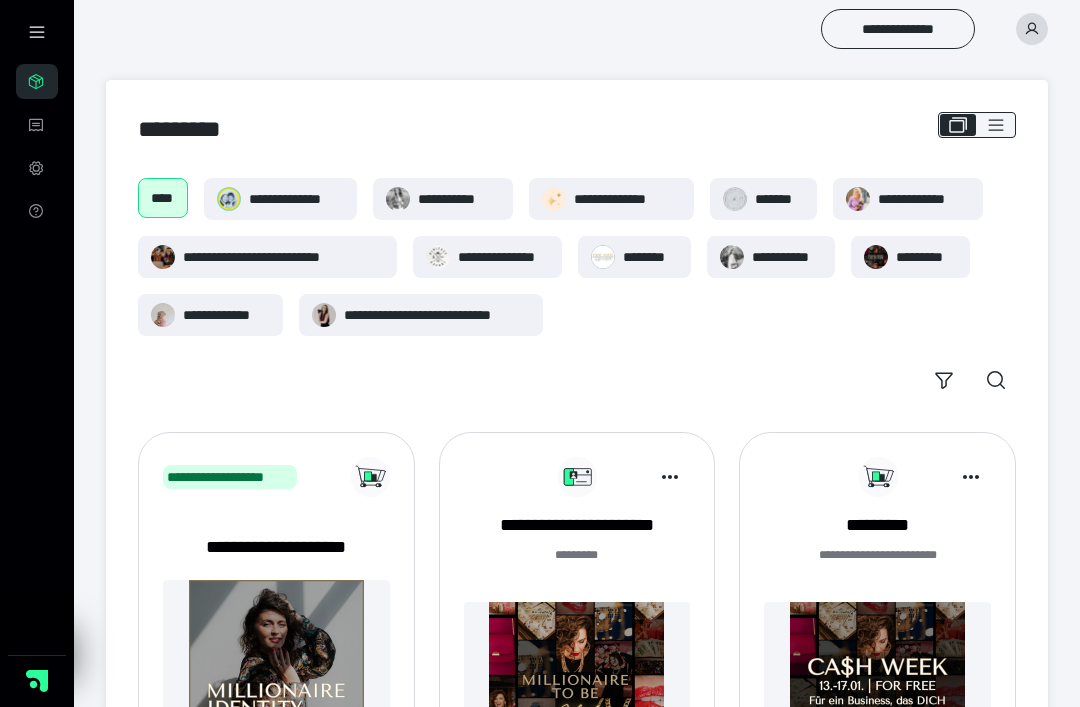 click 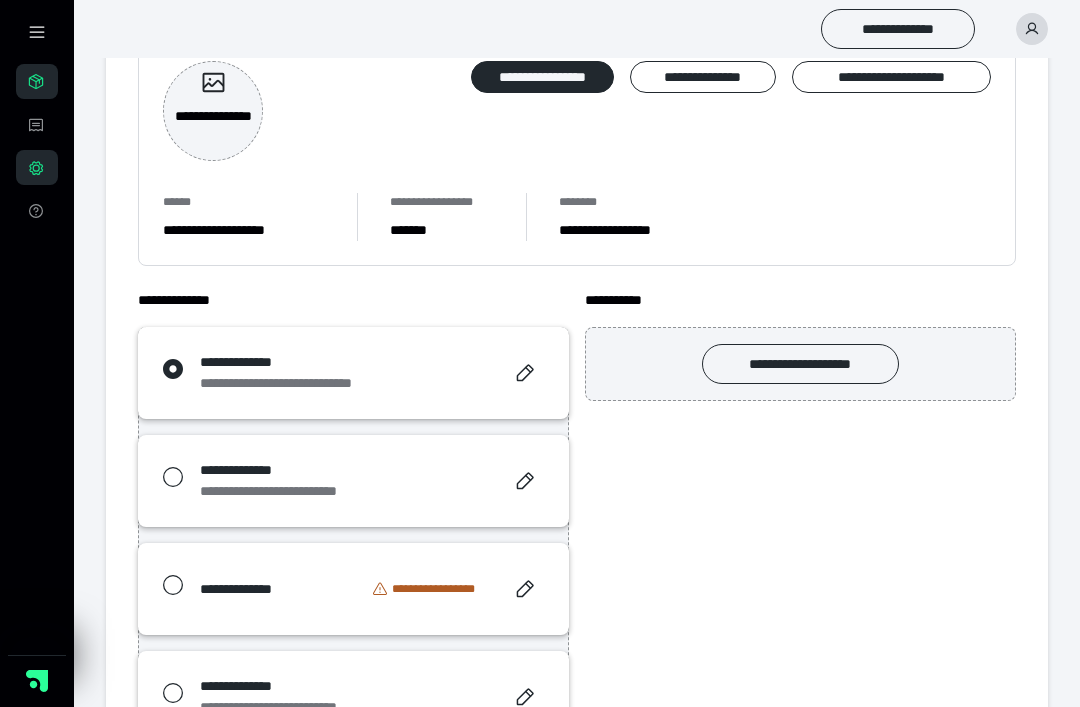 scroll, scrollTop: 0, scrollLeft: 0, axis: both 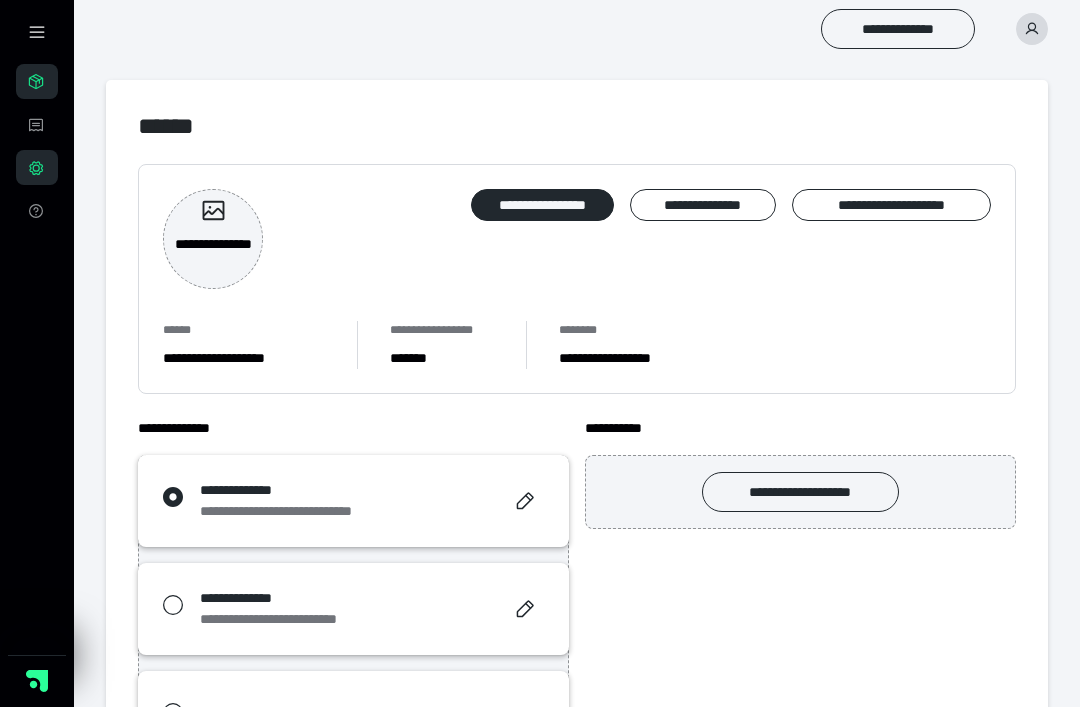 click 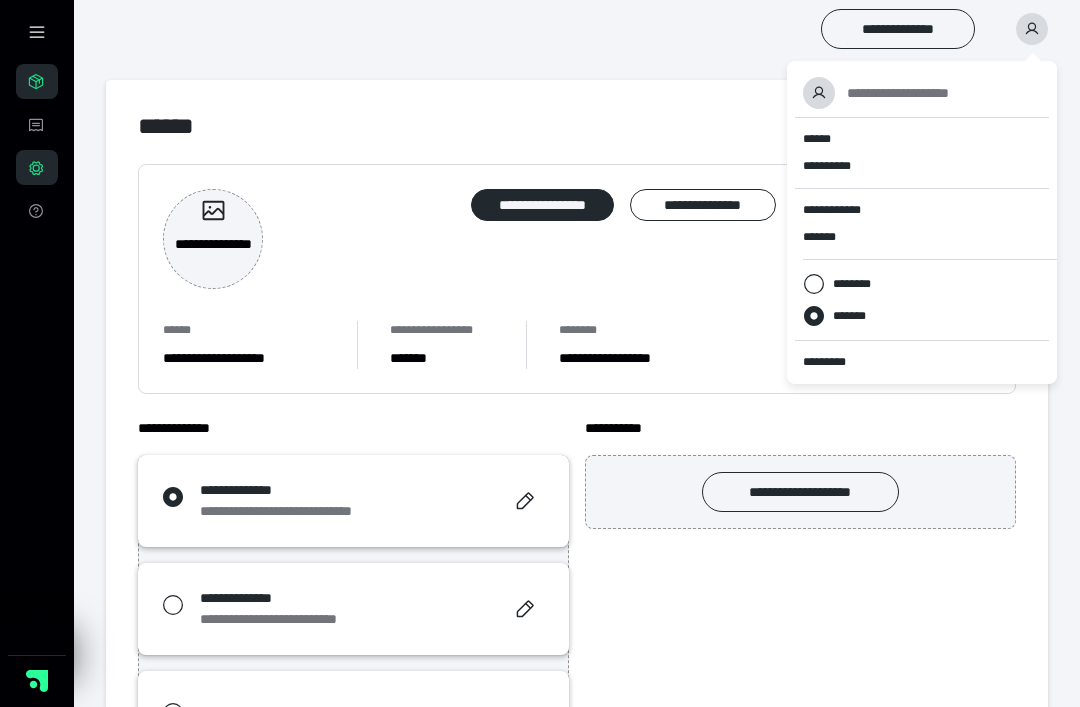 click on "**********" at bounding box center [922, 144] 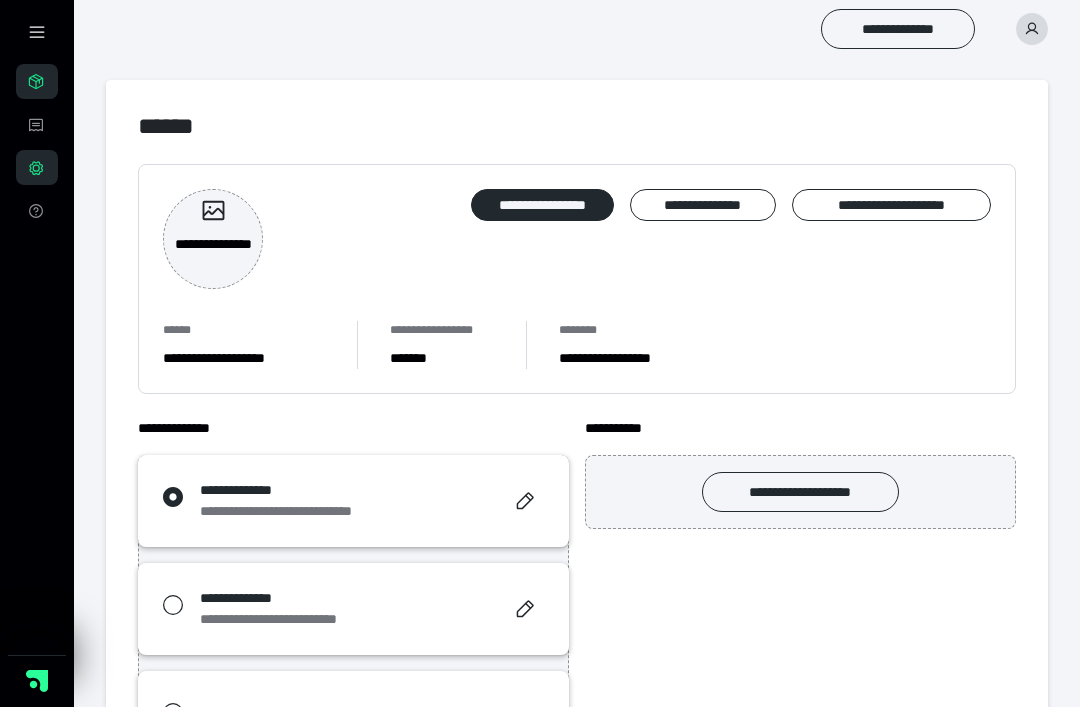 click at bounding box center [37, 32] 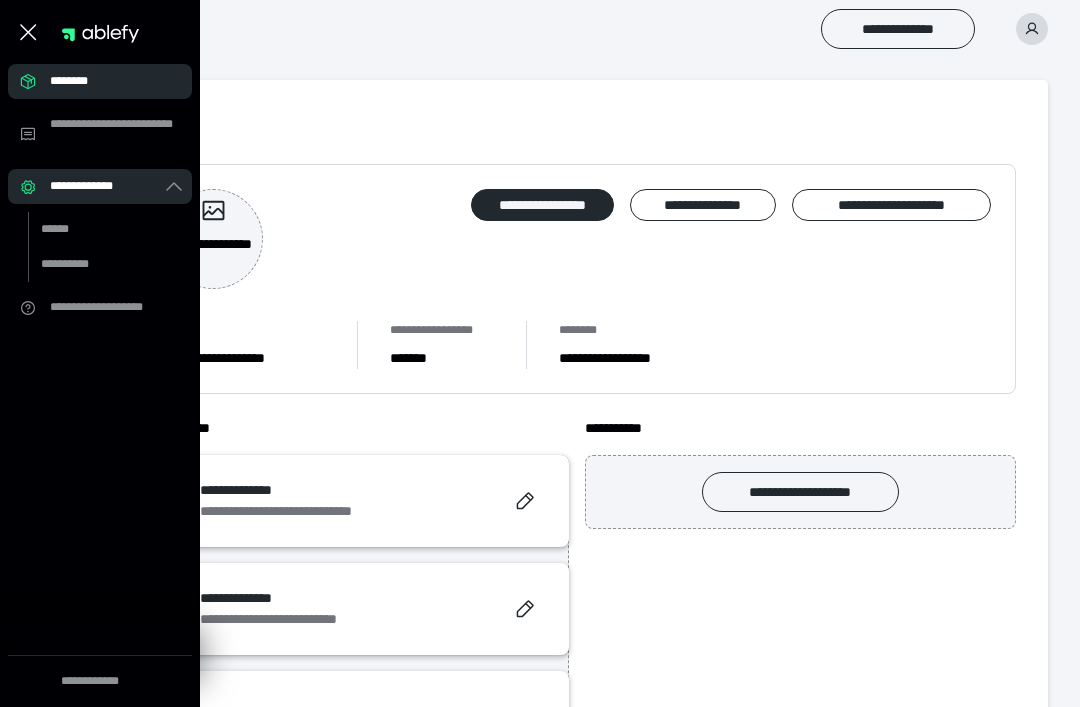 click on "**********" at bounding box center (115, 134) 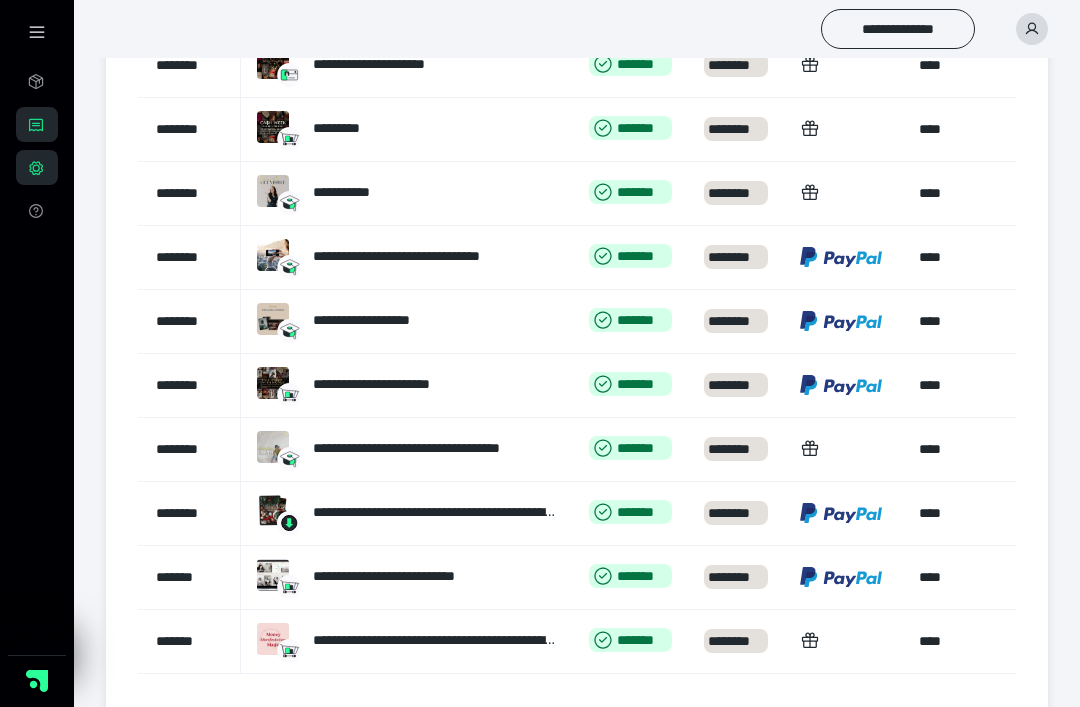 scroll, scrollTop: 496, scrollLeft: 0, axis: vertical 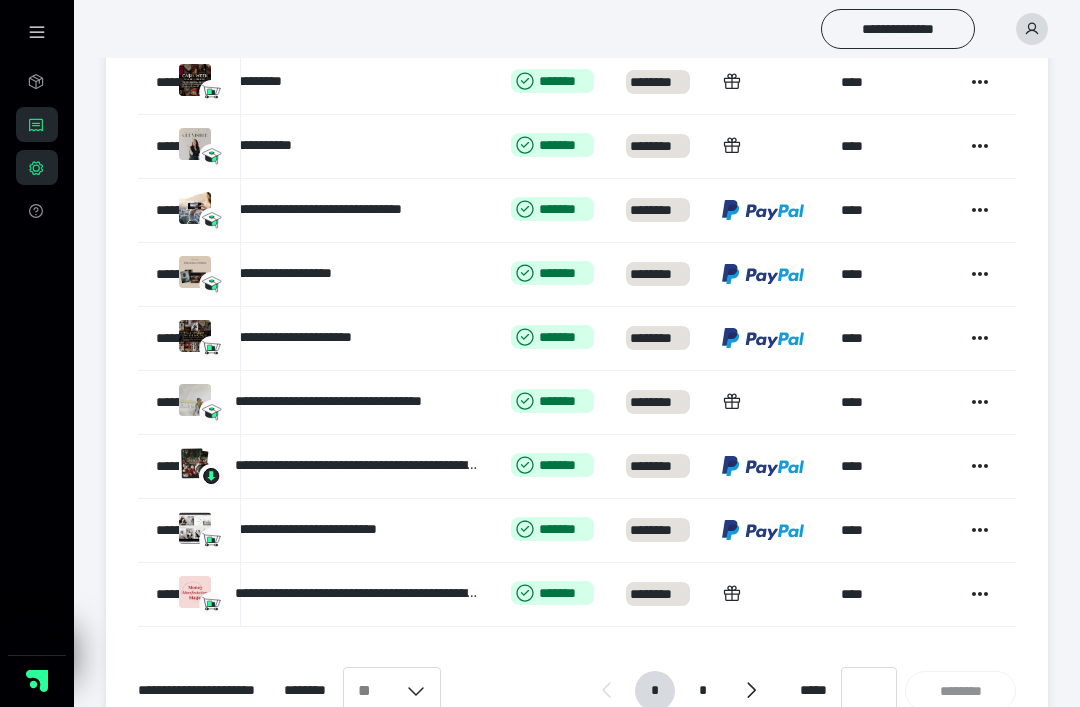 click 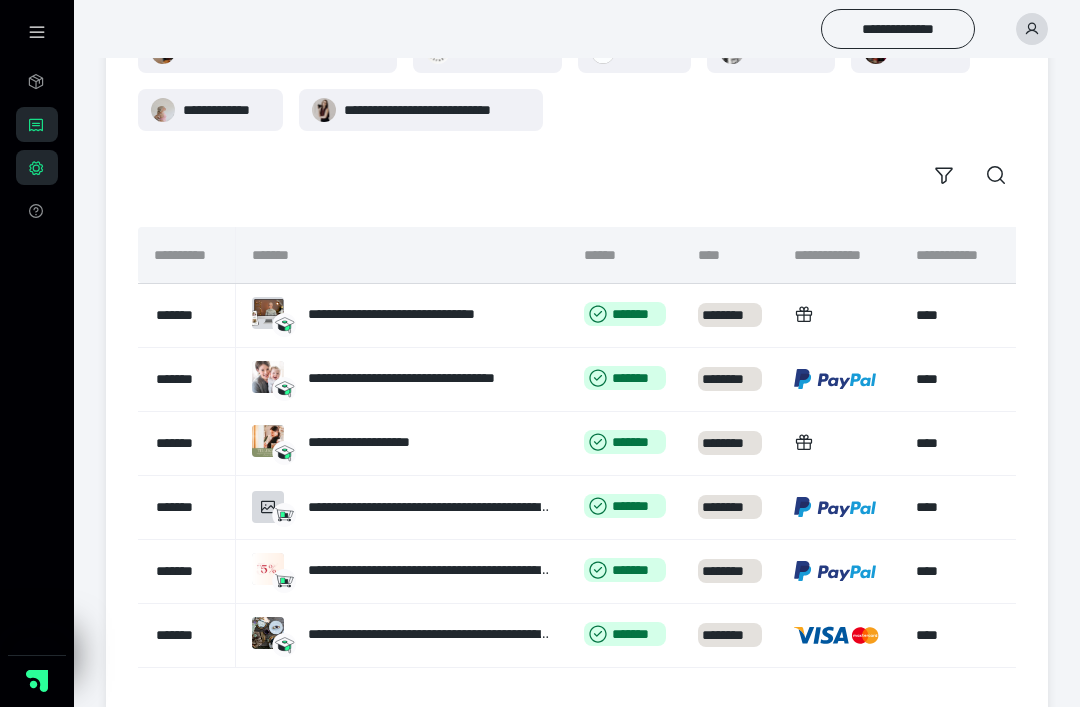 scroll, scrollTop: 240, scrollLeft: 0, axis: vertical 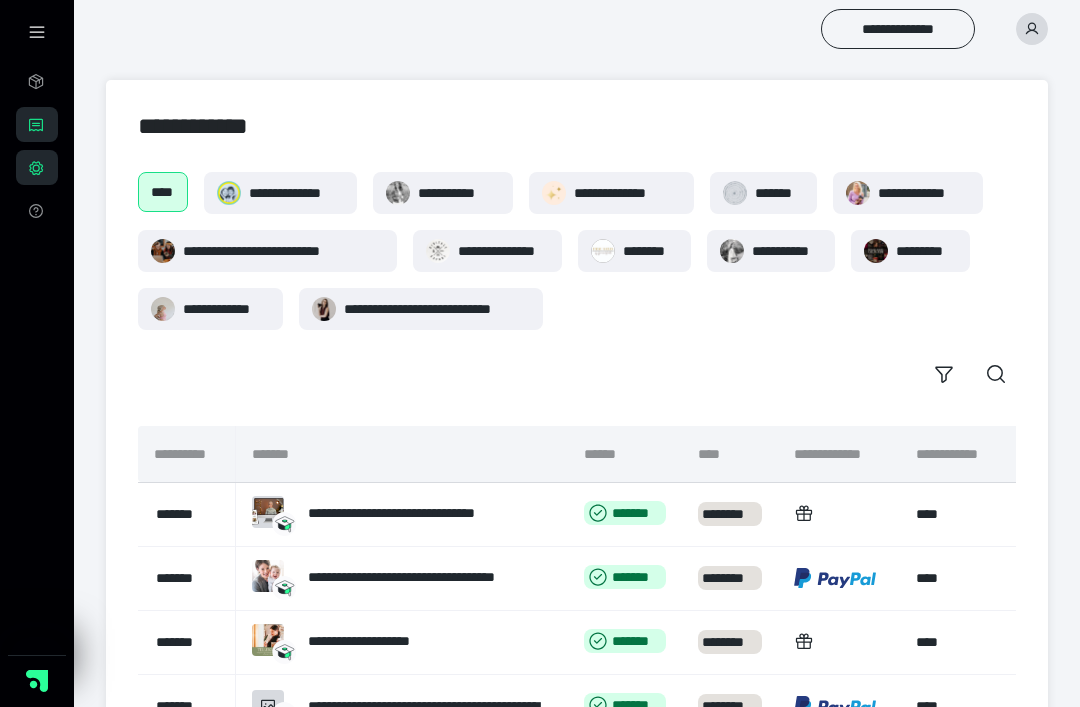 click 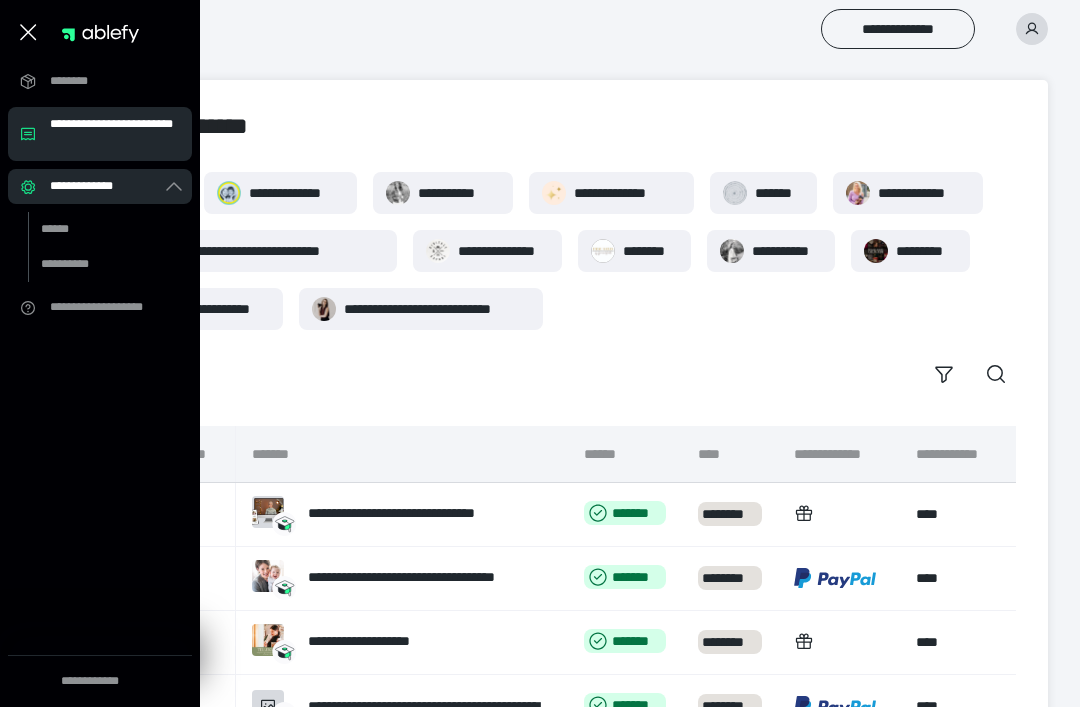 click on "******" at bounding box center [97, 229] 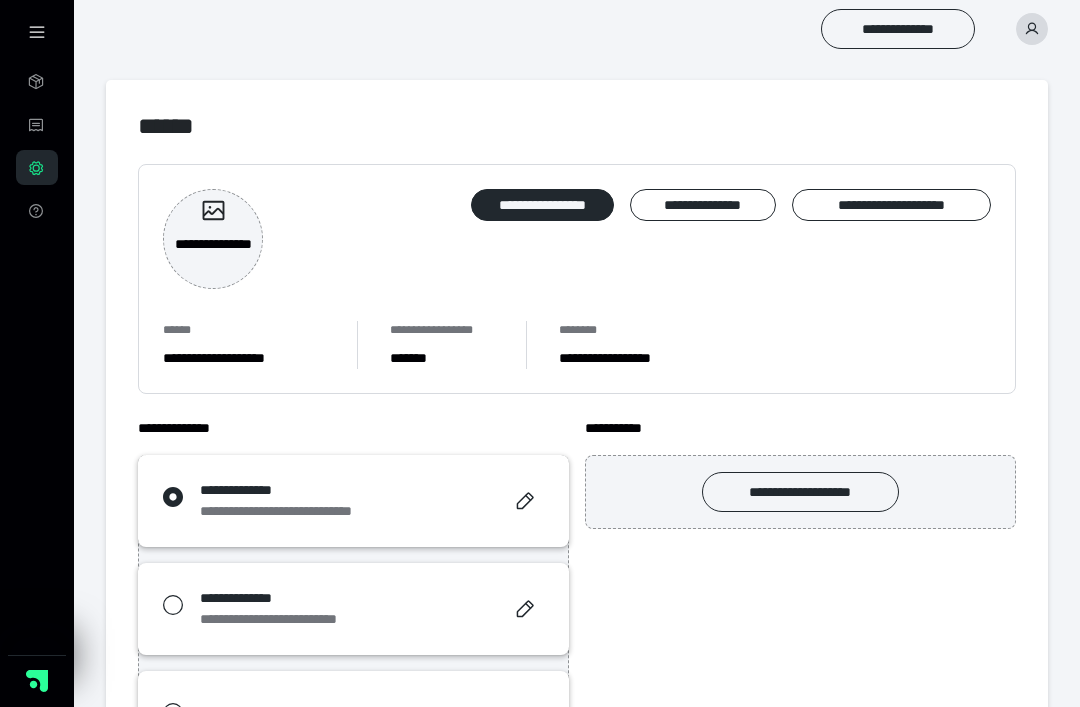 click on "**********" at bounding box center (898, 29) 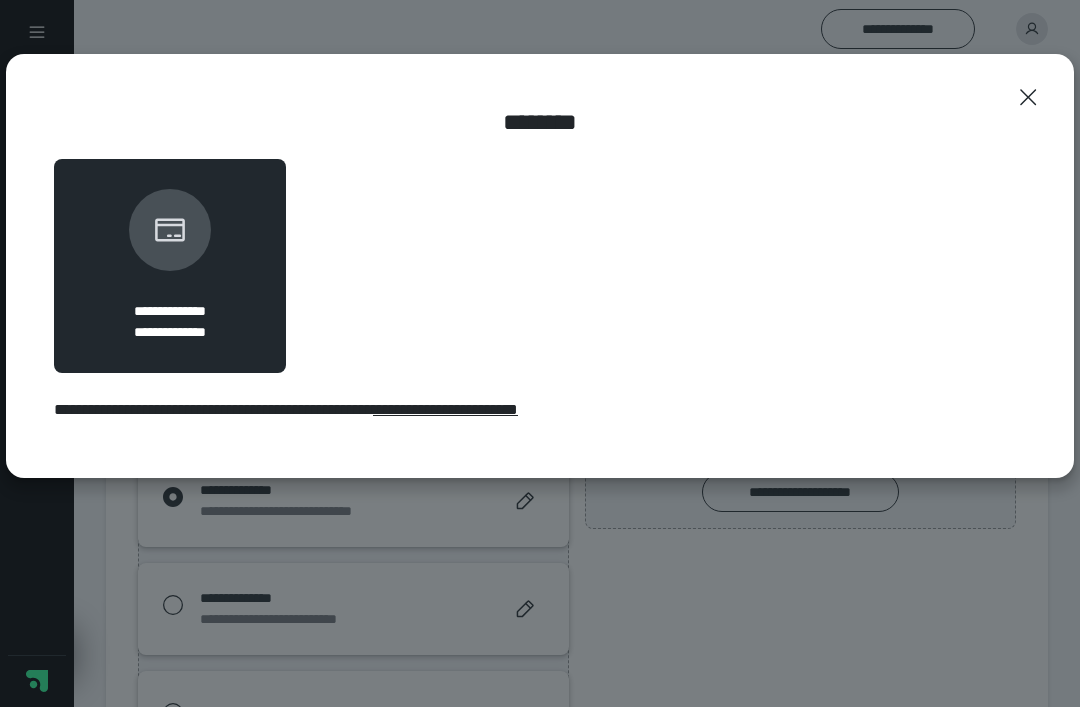 click on "**********" at bounding box center (170, 266) 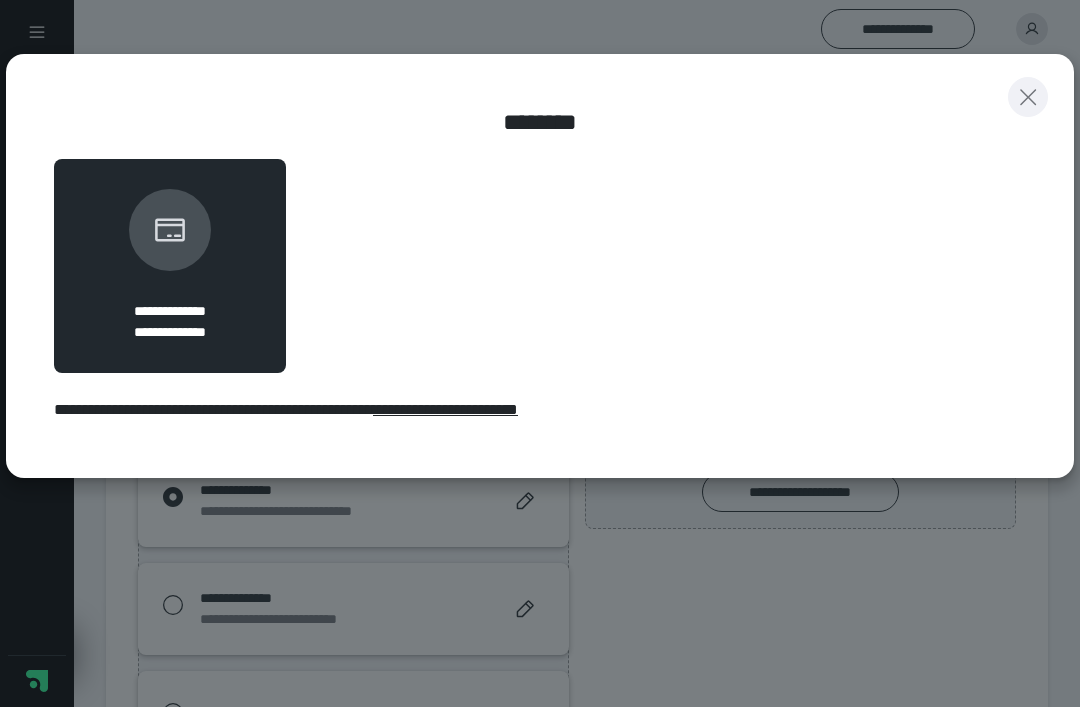 click 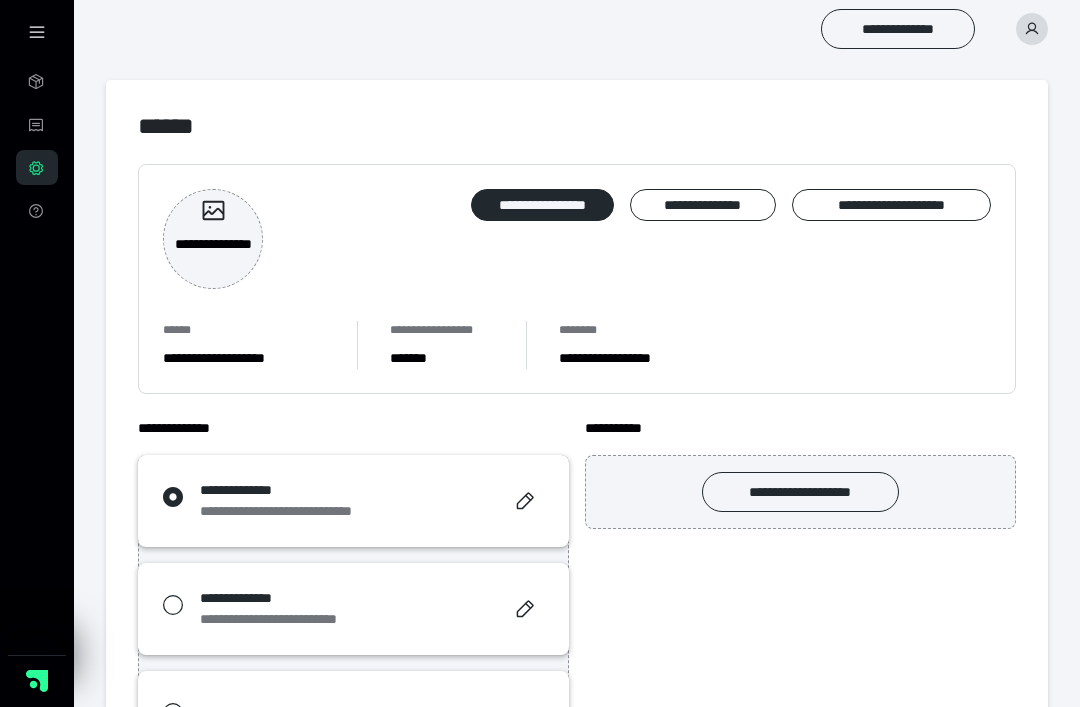 click at bounding box center (1032, 29) 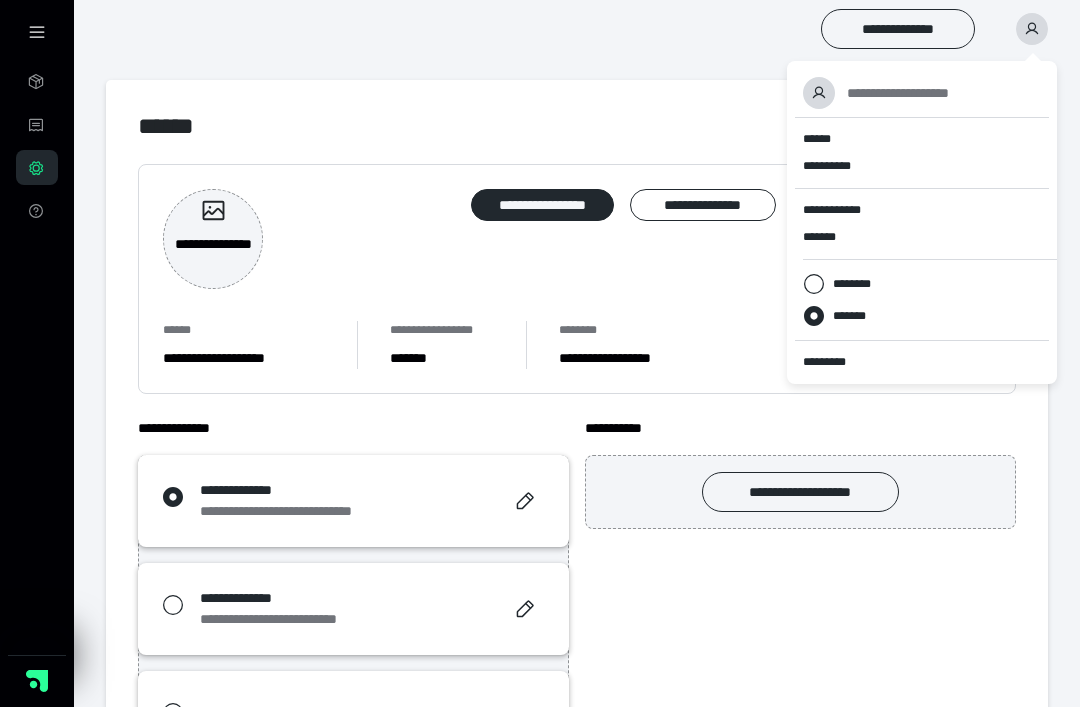click on "******" at bounding box center (817, 139) 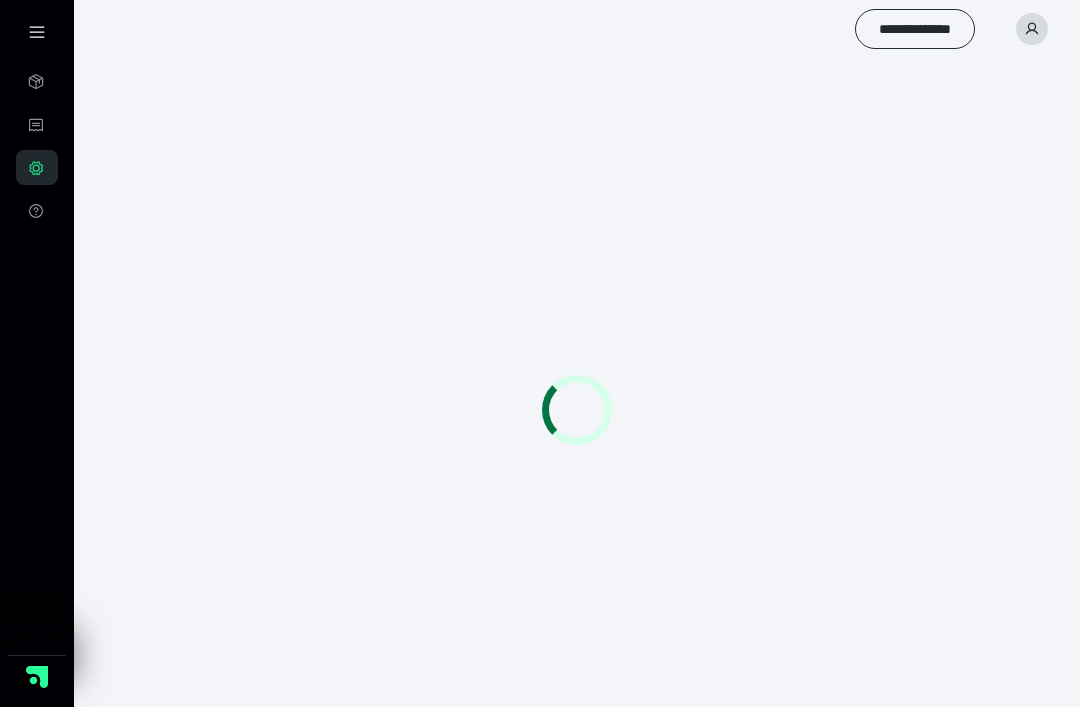 scroll, scrollTop: 0, scrollLeft: 0, axis: both 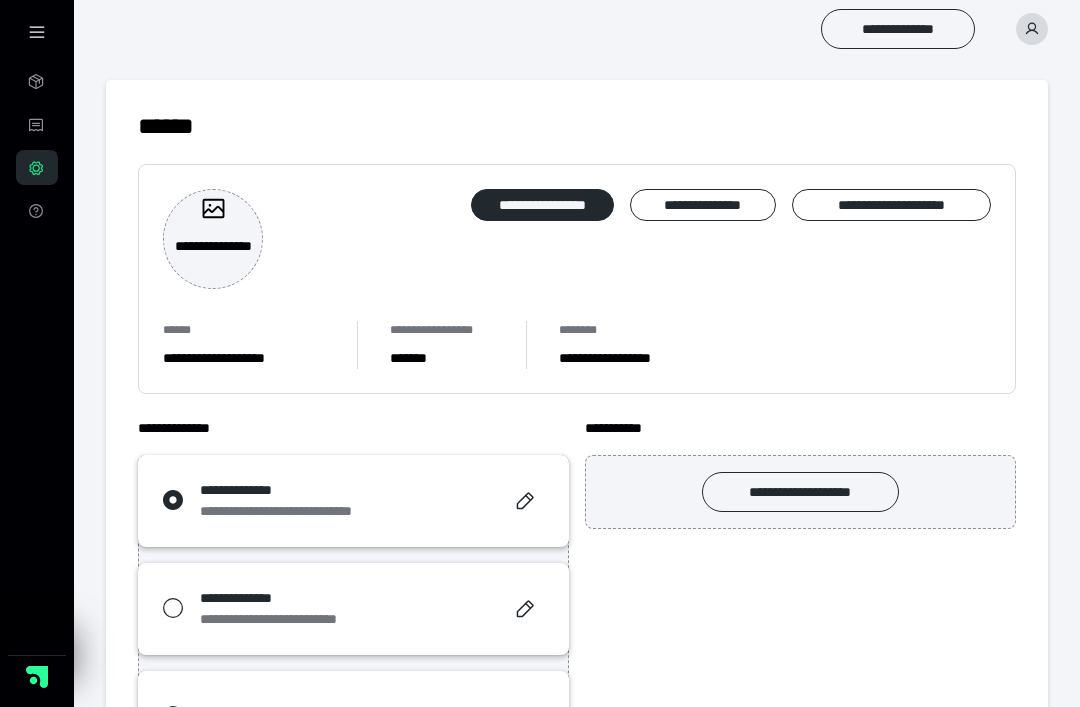 click 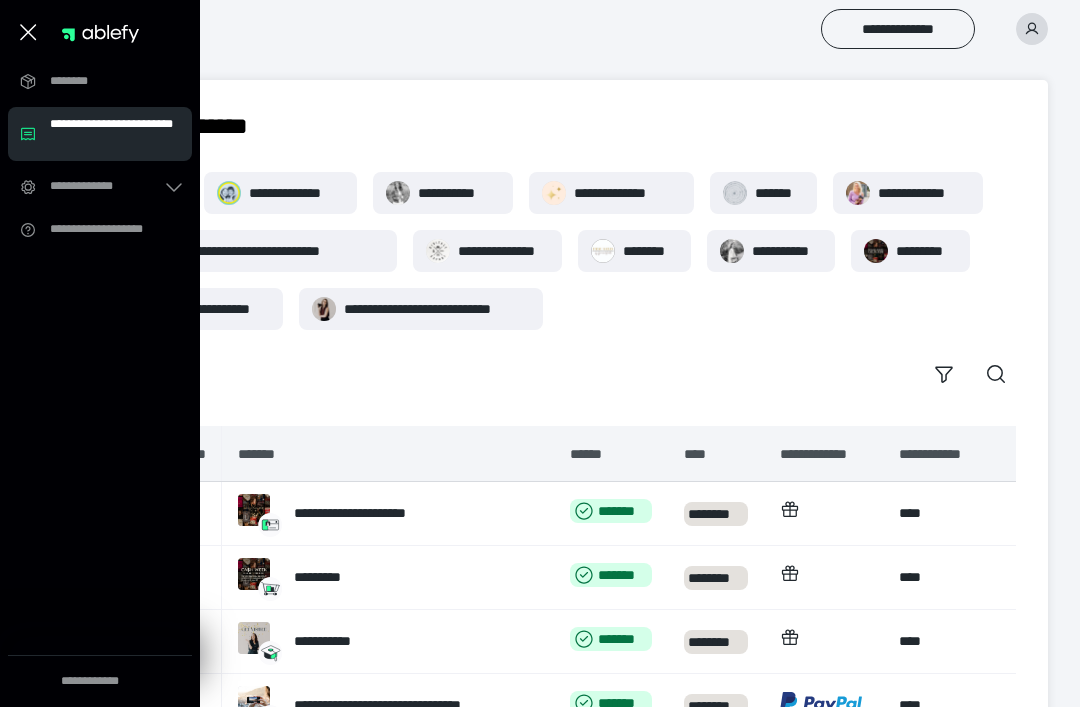 click on "**********" at bounding box center (577, 283) 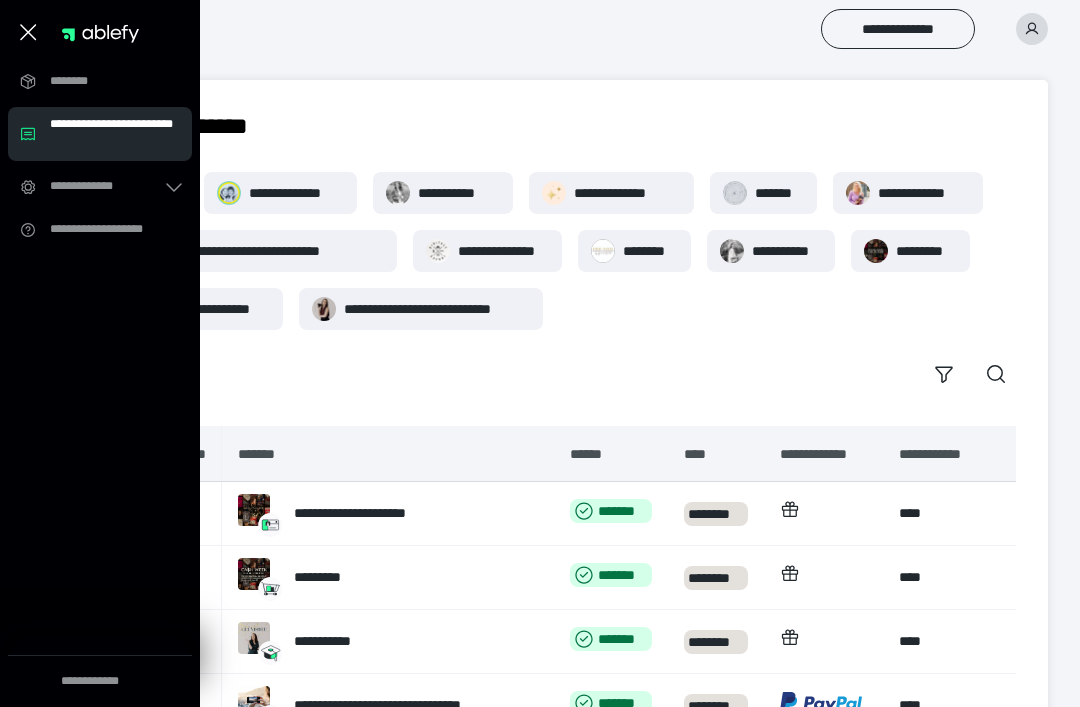 click on "**********" at bounding box center (540, 32) 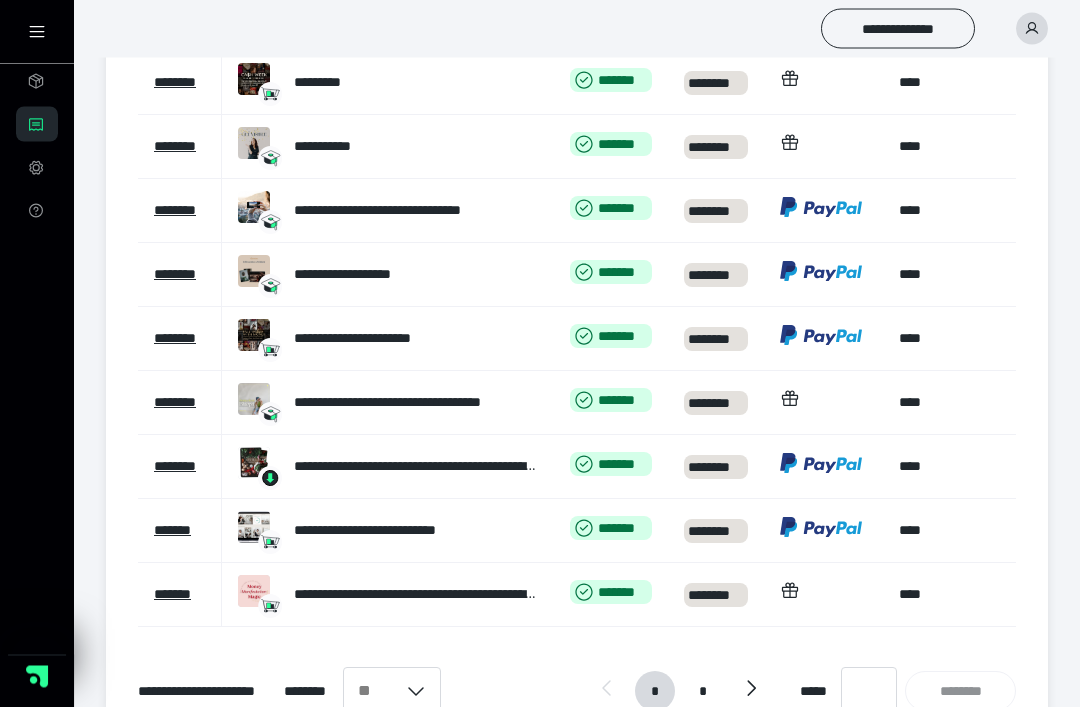scroll, scrollTop: 495, scrollLeft: 0, axis: vertical 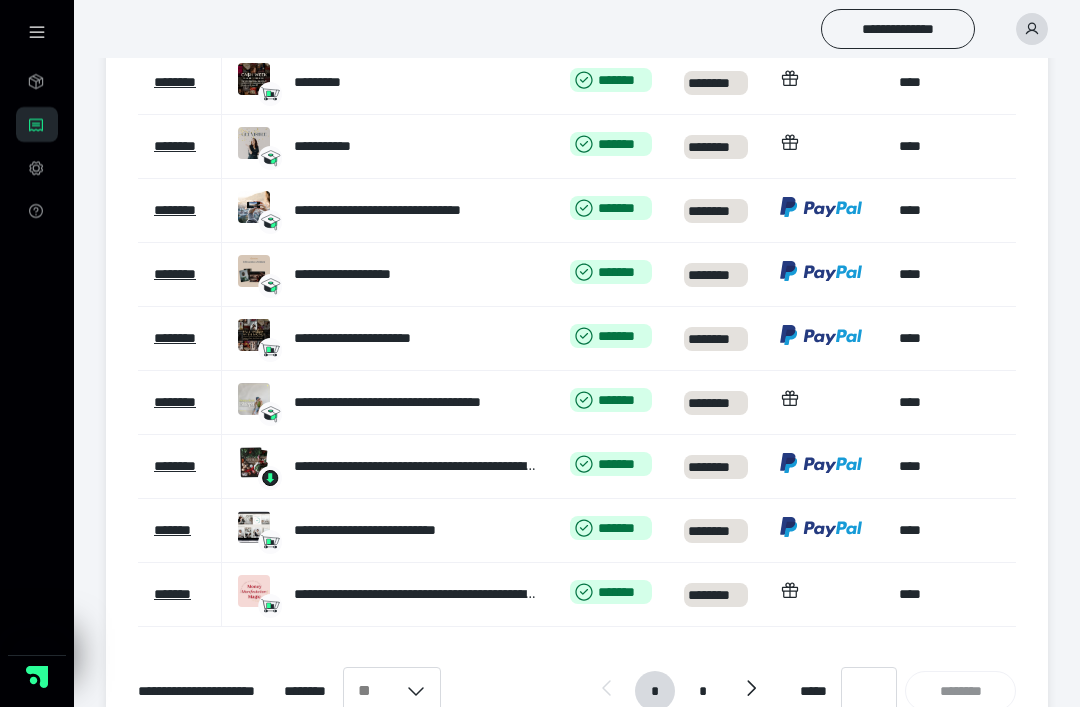 click 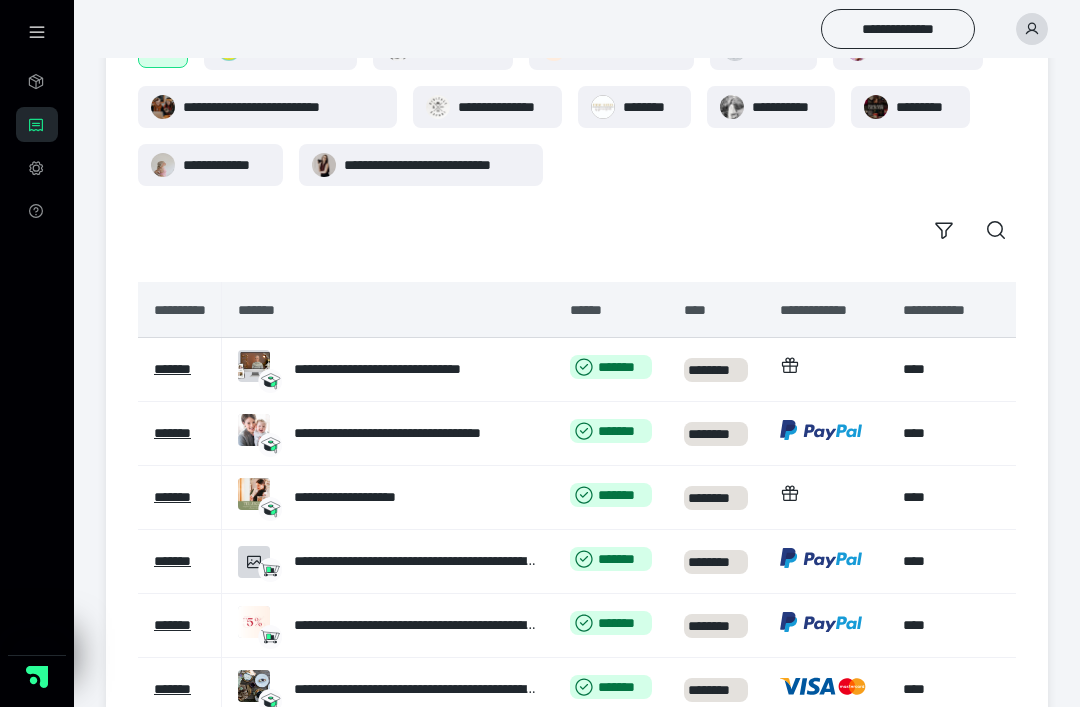 scroll, scrollTop: 149, scrollLeft: 0, axis: vertical 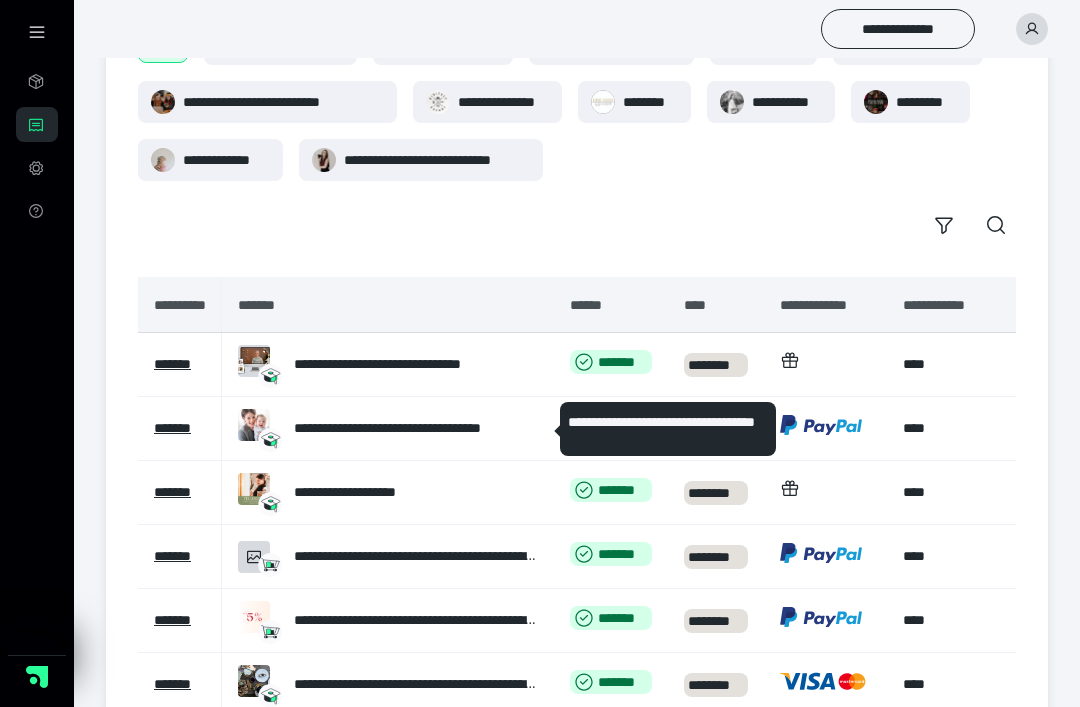 click on "**********" at bounding box center (416, 428) 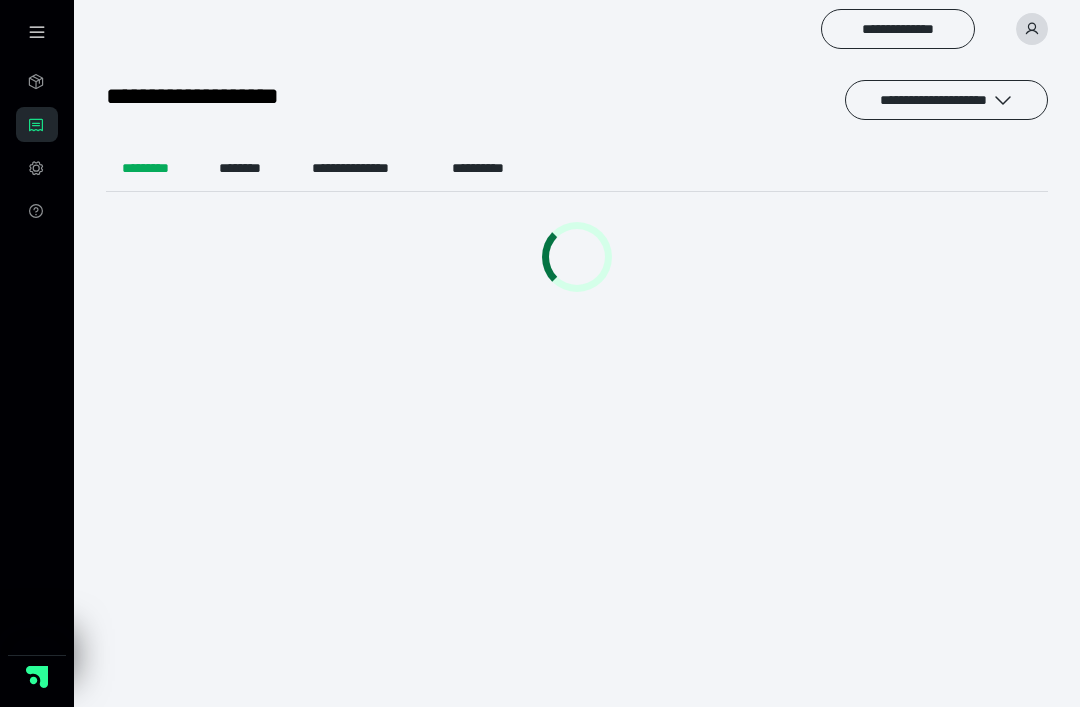 scroll, scrollTop: 0, scrollLeft: 0, axis: both 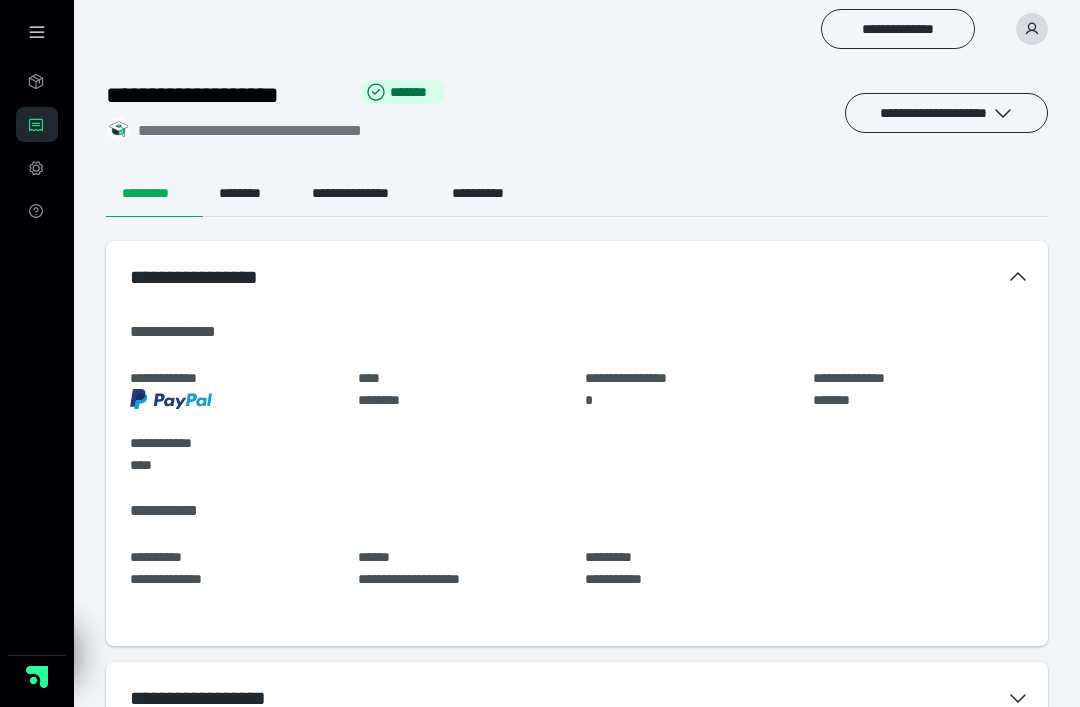 click 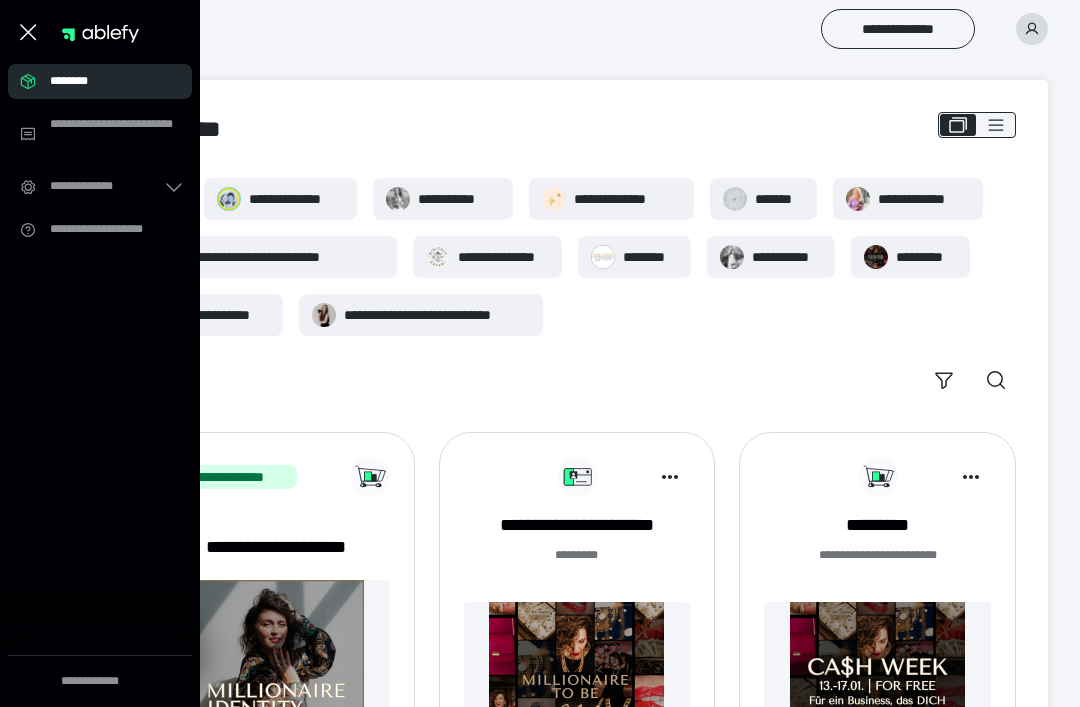click on "********" at bounding box center [106, 81] 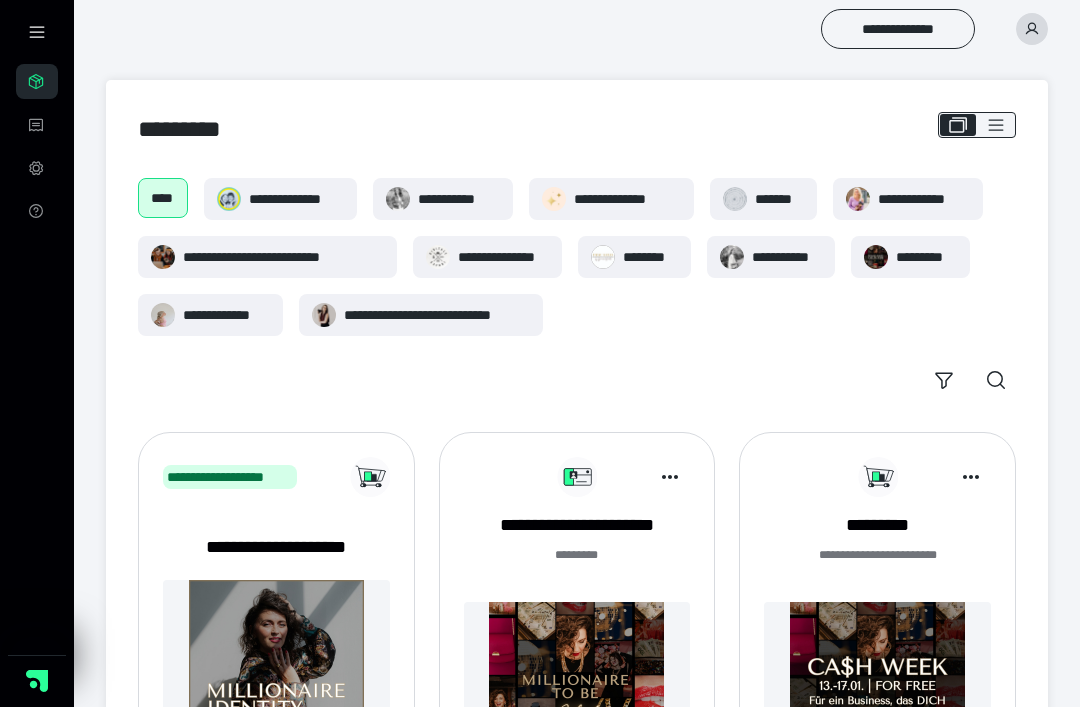 click on "**********" at bounding box center [787, 257] 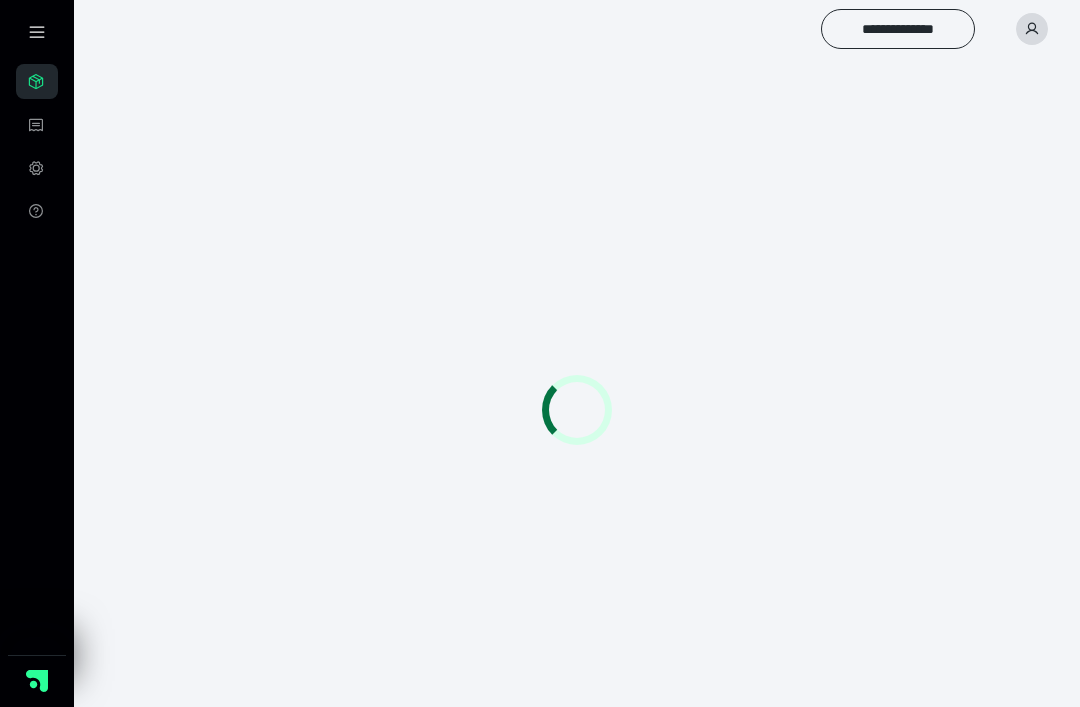 scroll, scrollTop: 0, scrollLeft: 0, axis: both 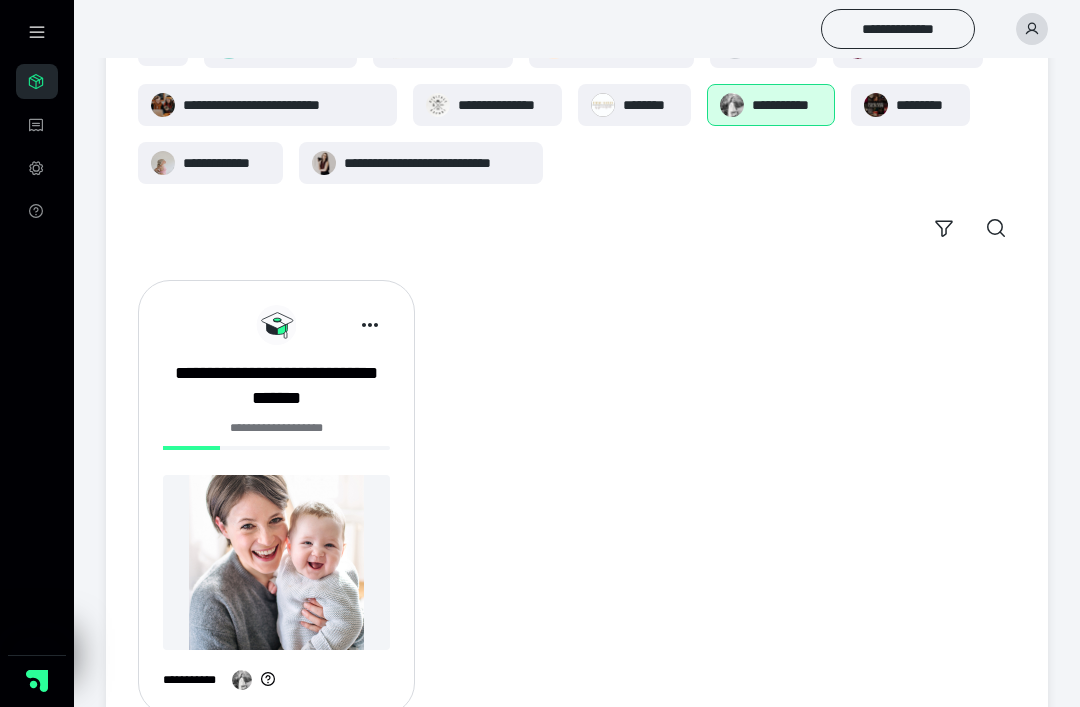 click at bounding box center (276, 562) 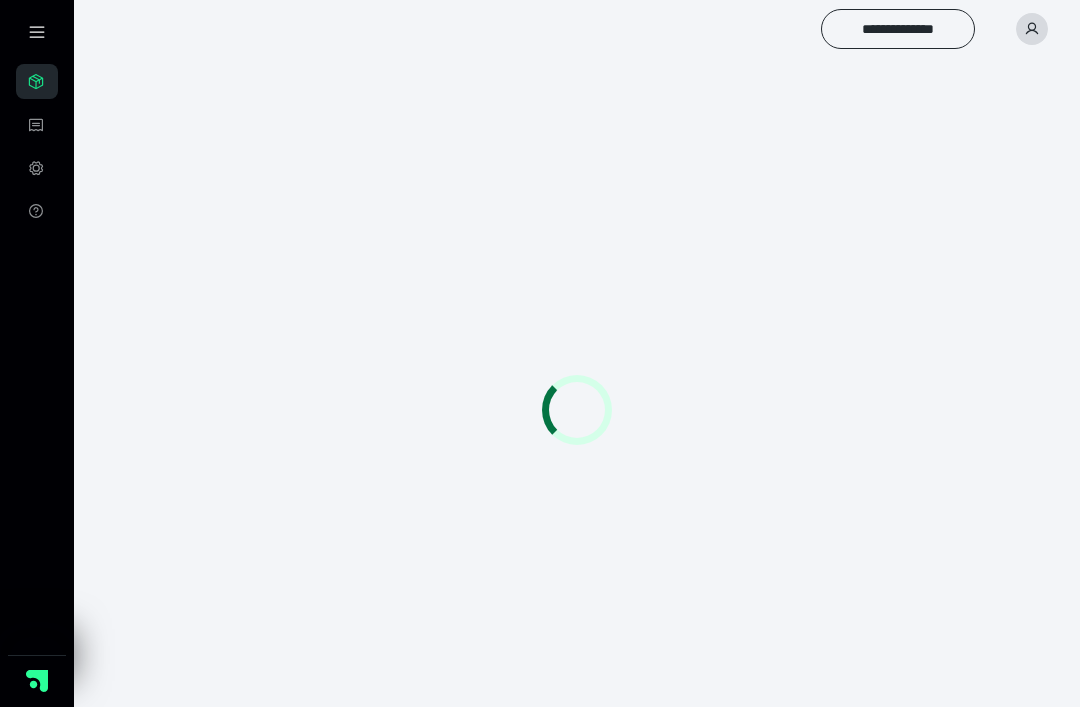 scroll, scrollTop: 0, scrollLeft: 0, axis: both 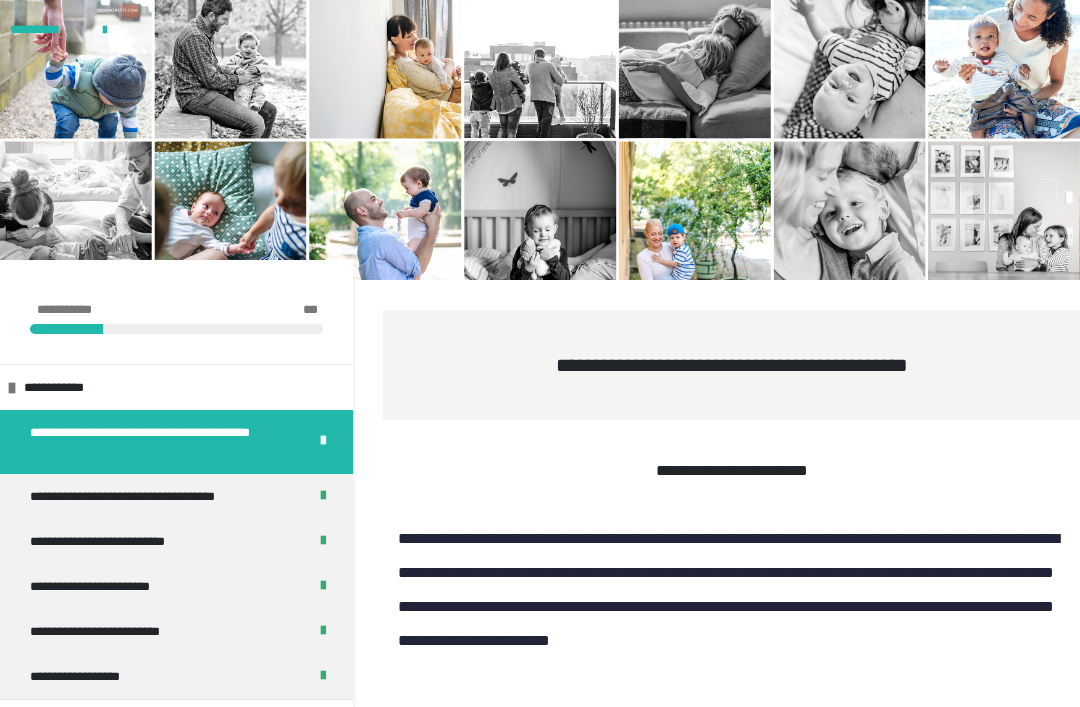 click at bounding box center (12, 388) 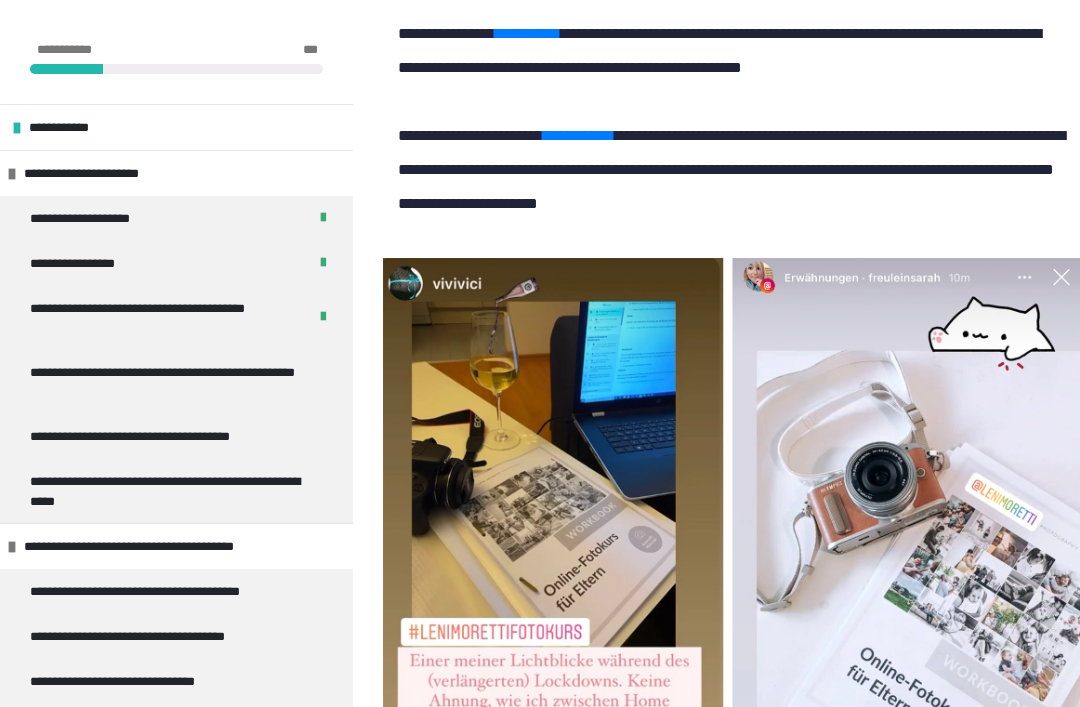 scroll, scrollTop: 4723, scrollLeft: 0, axis: vertical 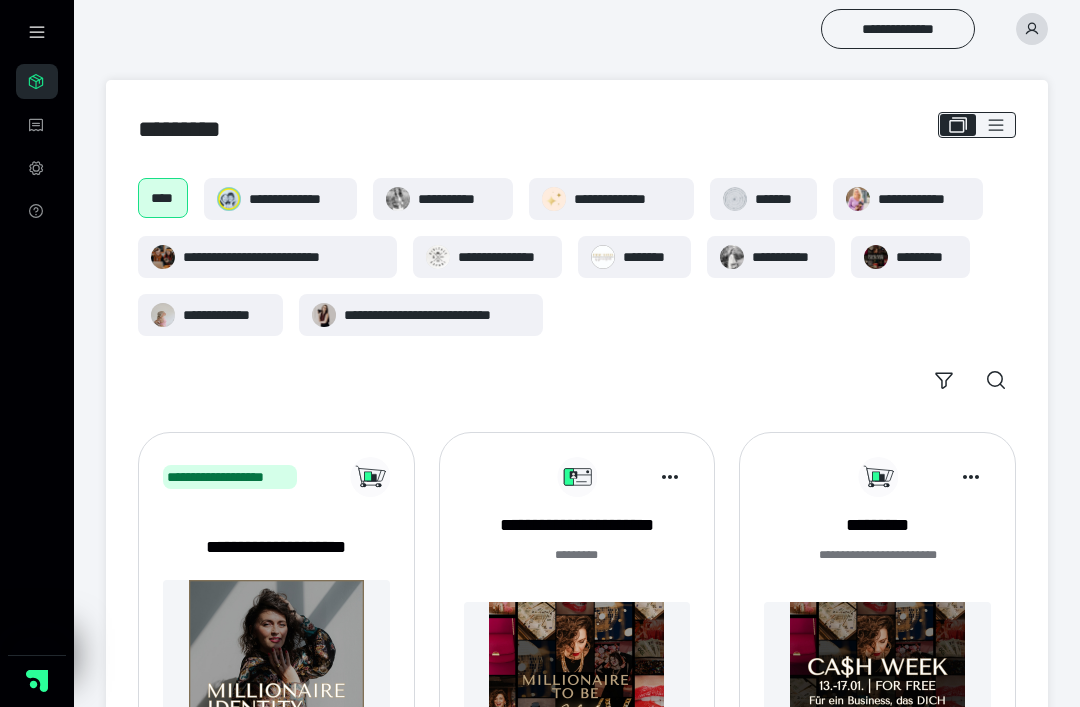 click on "**********" at bounding box center [459, 199] 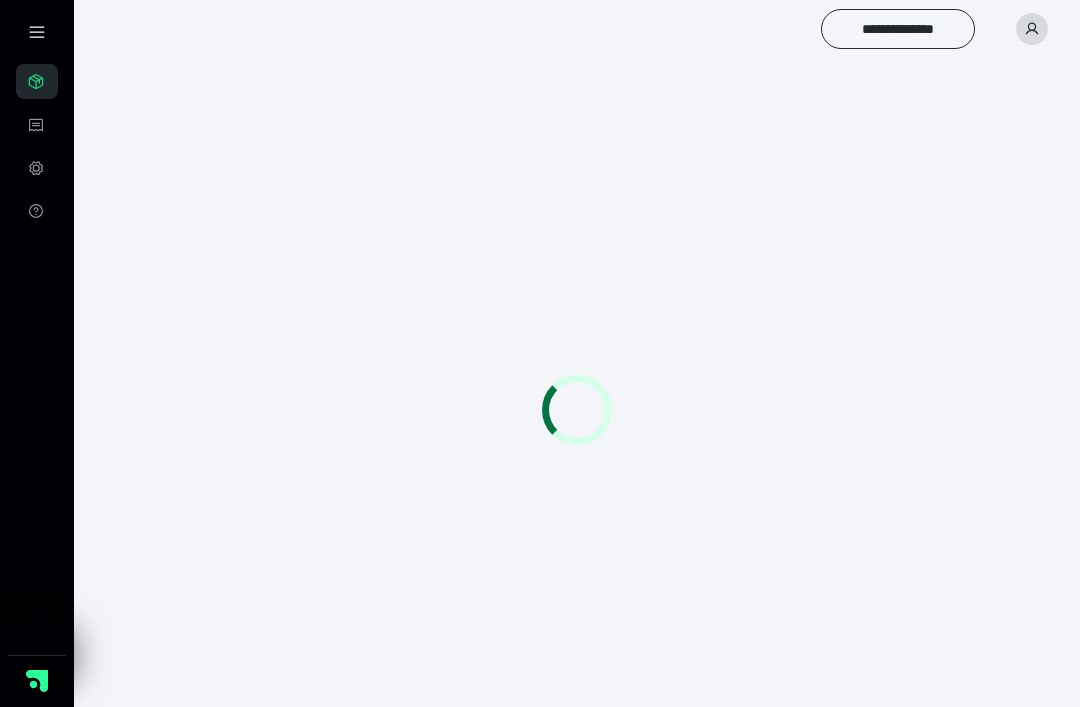 scroll, scrollTop: 0, scrollLeft: 0, axis: both 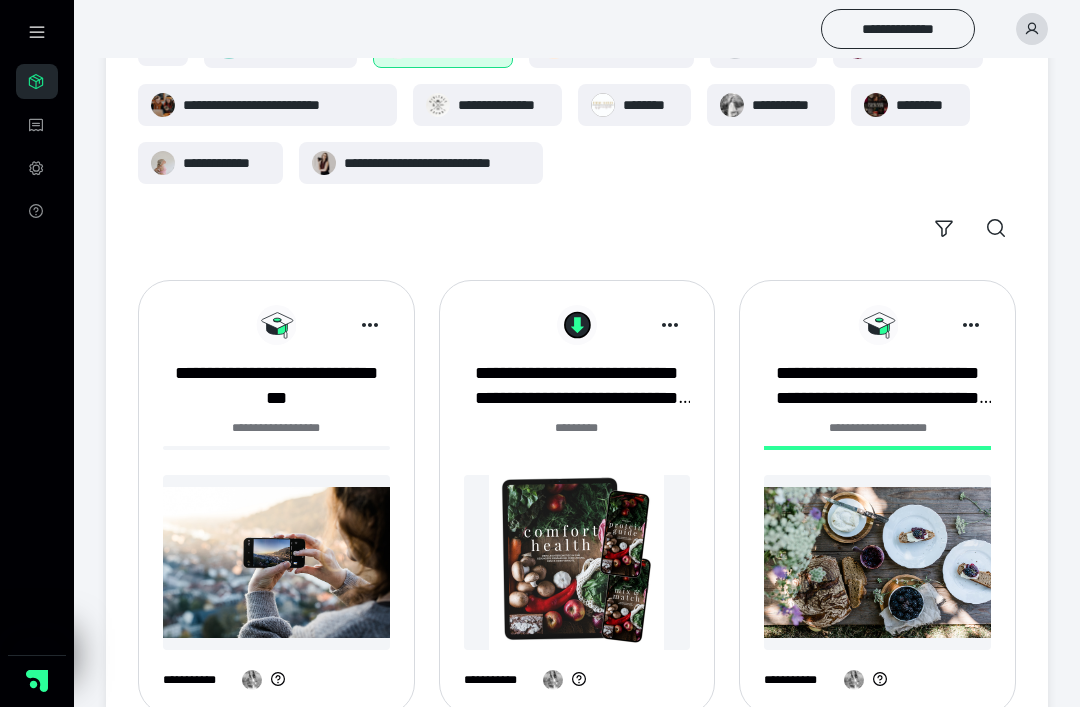 click at bounding box center (276, 562) 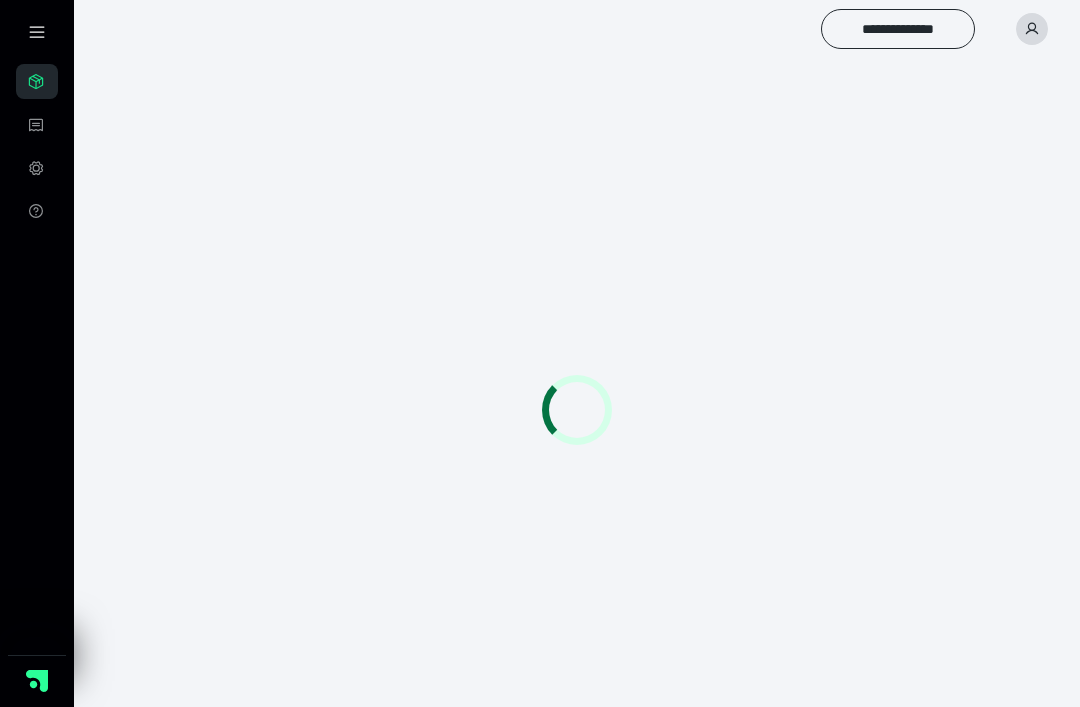scroll, scrollTop: 0, scrollLeft: 0, axis: both 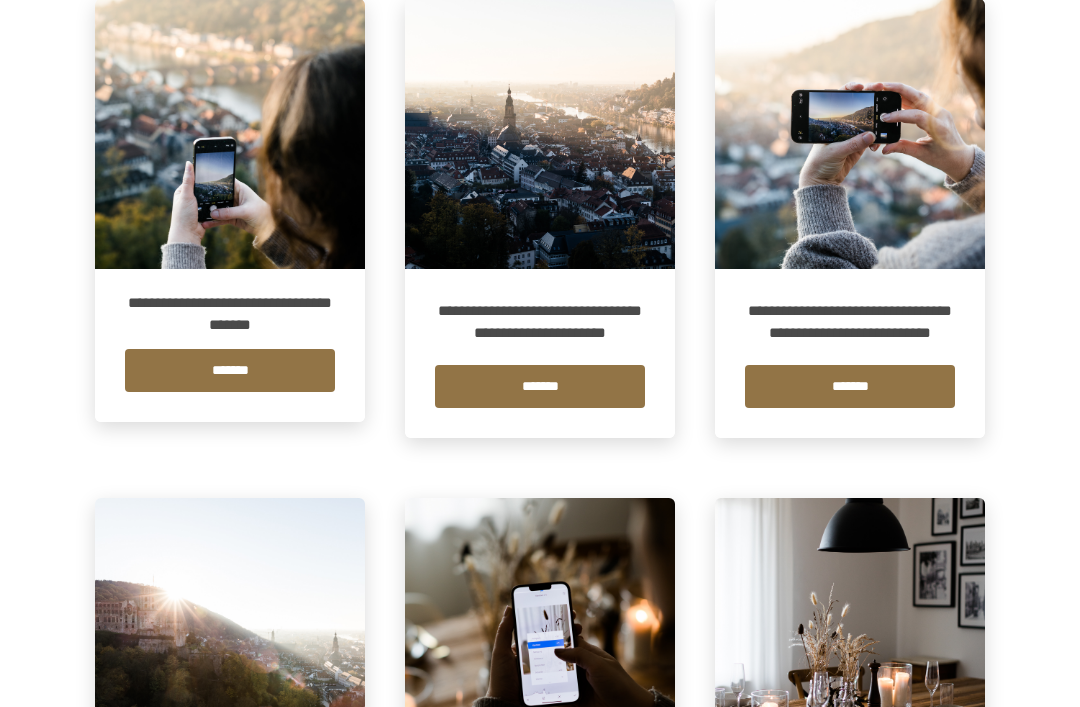 click on "*******" at bounding box center [230, 370] 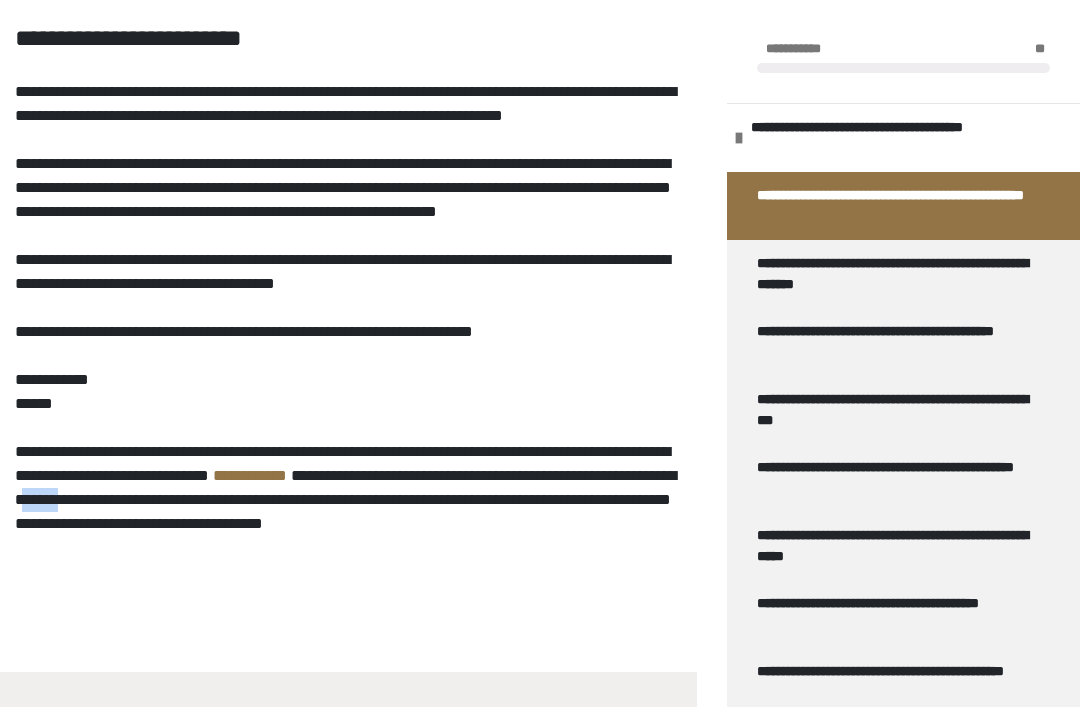 scroll, scrollTop: 743, scrollLeft: 0, axis: vertical 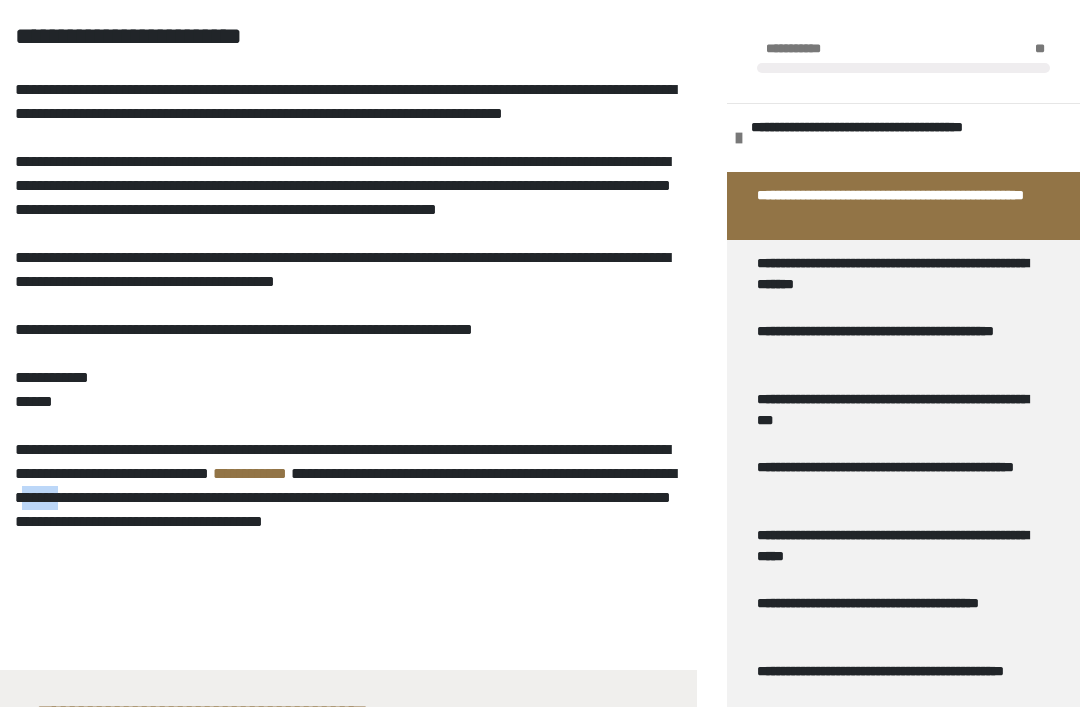 click on "**********" at bounding box center (348, 337) 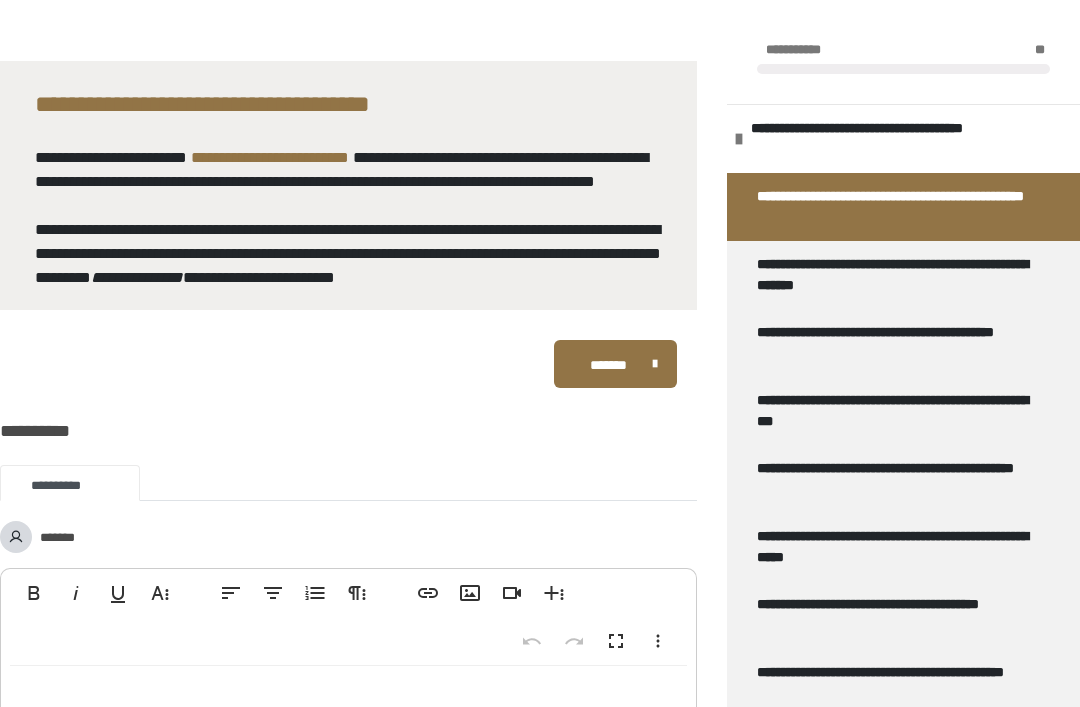 scroll, scrollTop: 1356, scrollLeft: 0, axis: vertical 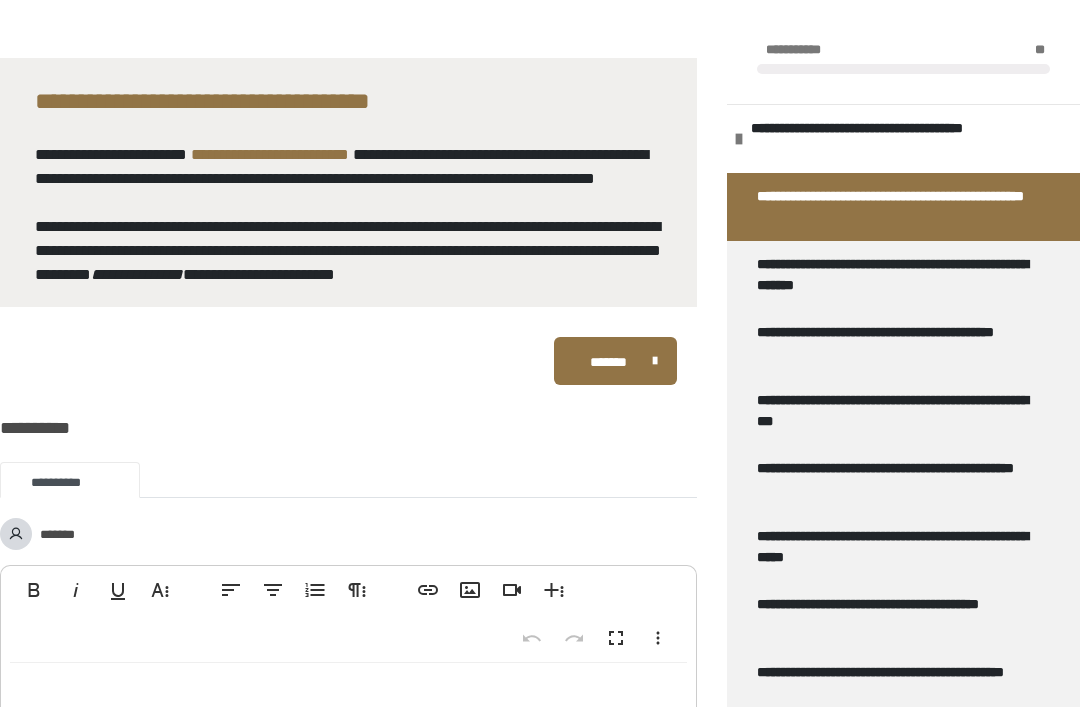 click on "*******" at bounding box center (608, 362) 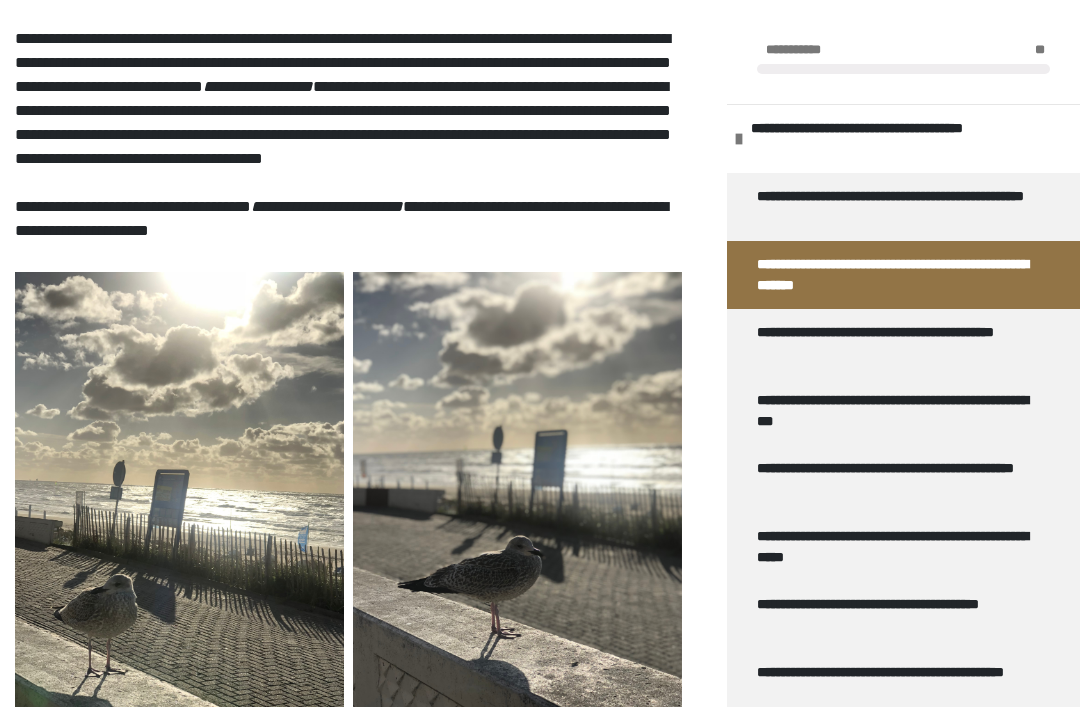 click on "**********" at bounding box center (895, 207) 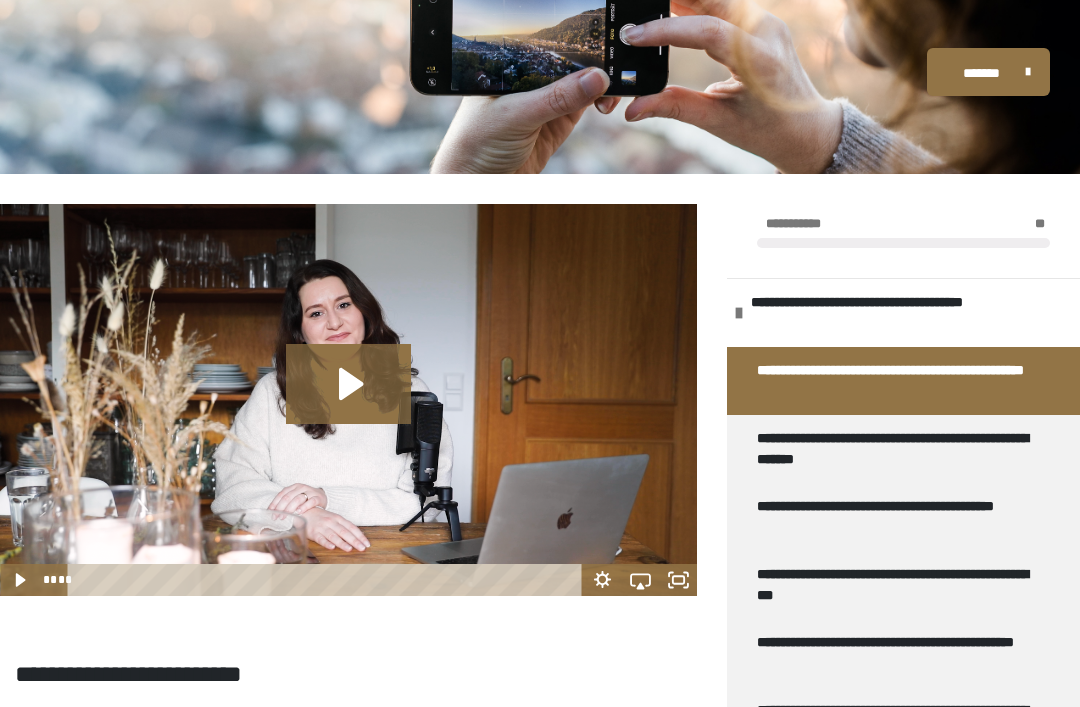 scroll, scrollTop: 190, scrollLeft: 0, axis: vertical 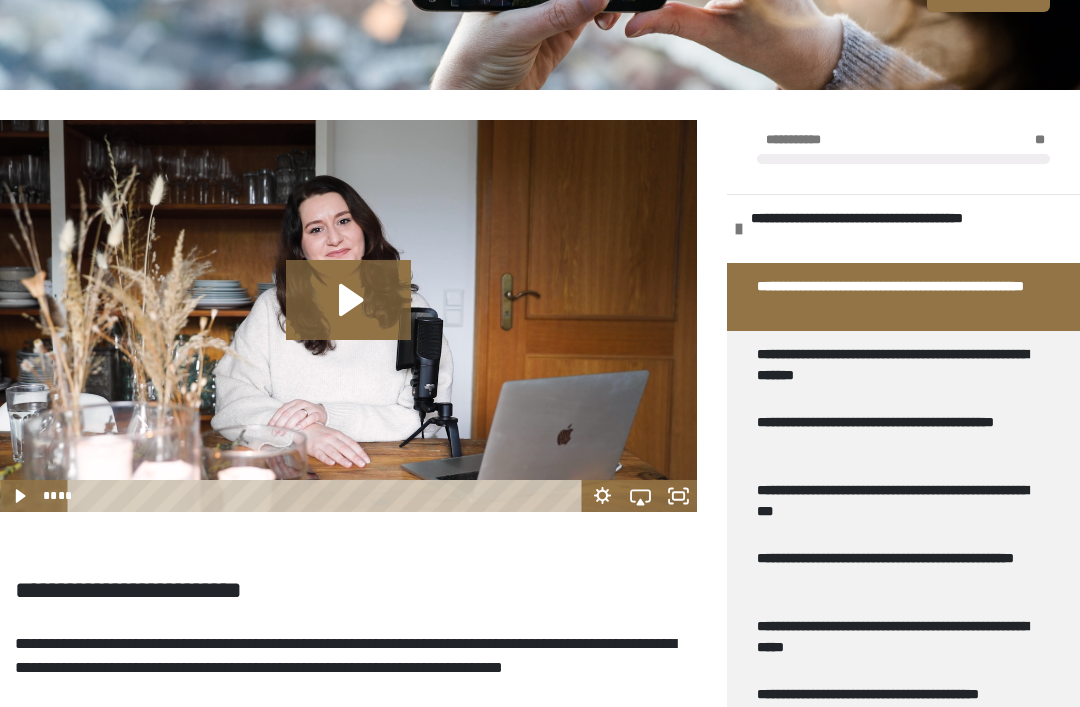 click on "**********" at bounding box center [895, 365] 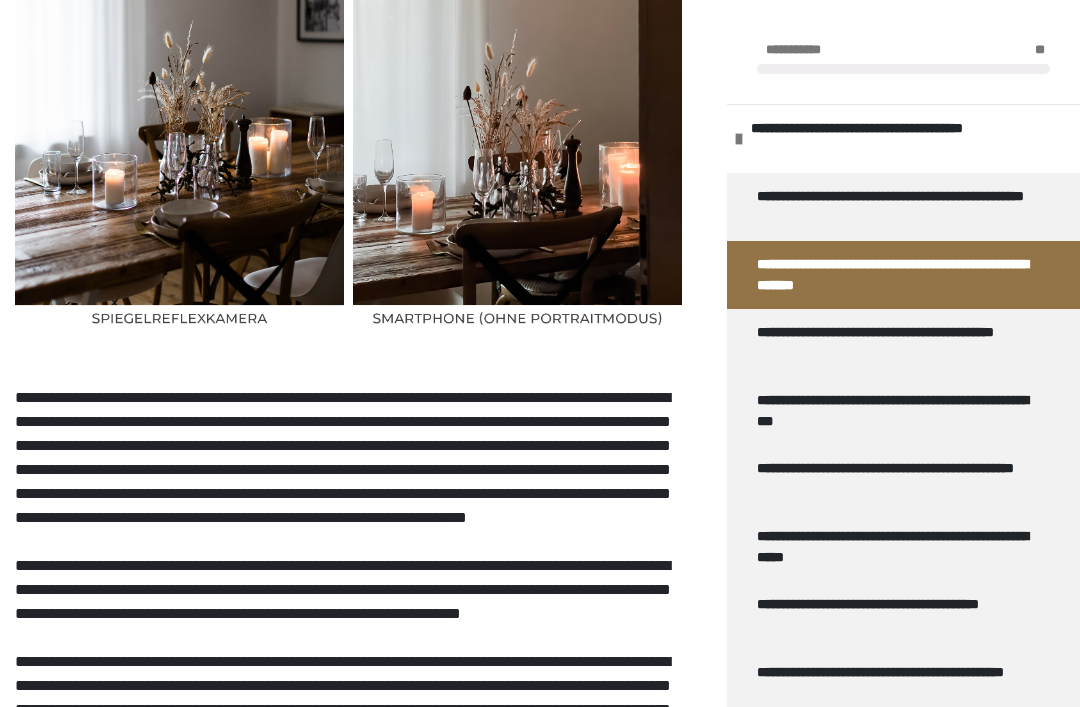 scroll, scrollTop: 3681, scrollLeft: 0, axis: vertical 